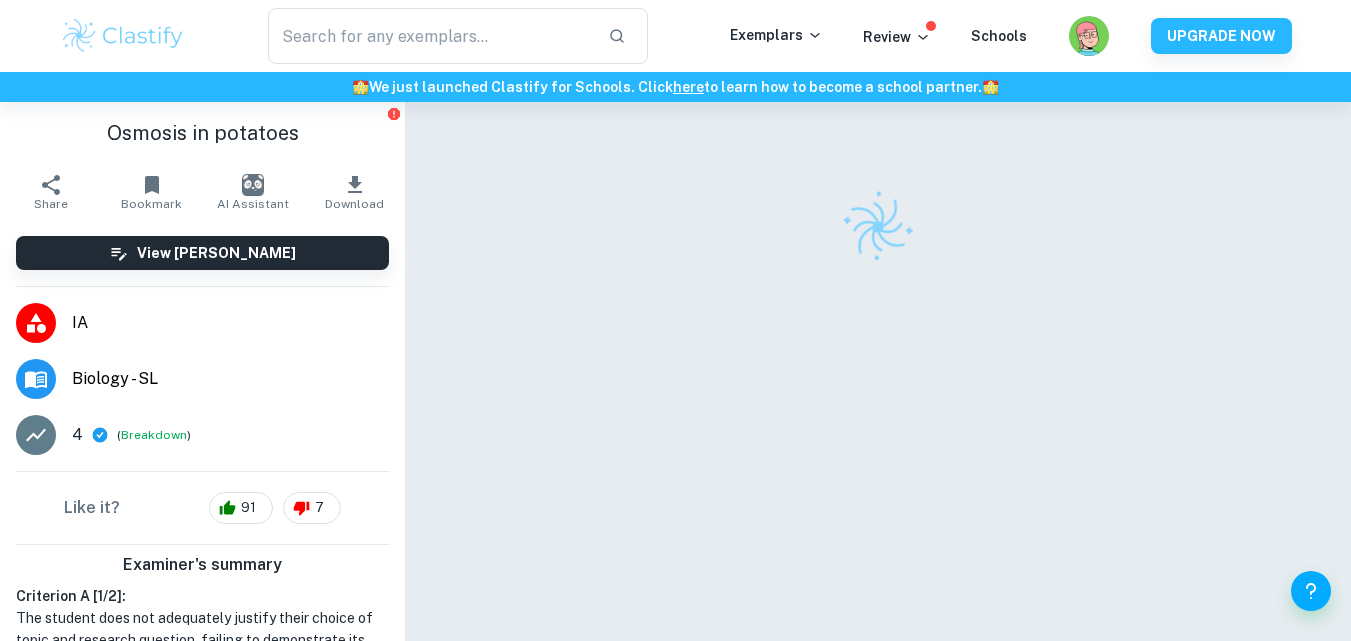 scroll, scrollTop: 0, scrollLeft: 0, axis: both 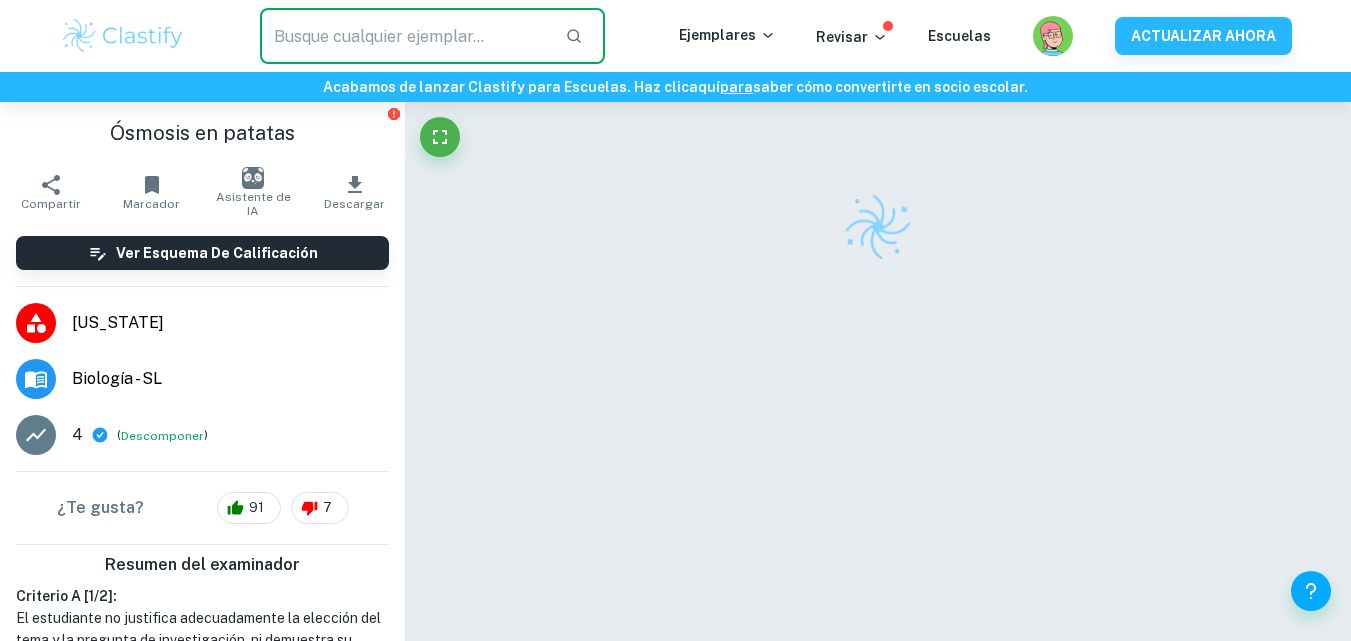 click at bounding box center (404, 36) 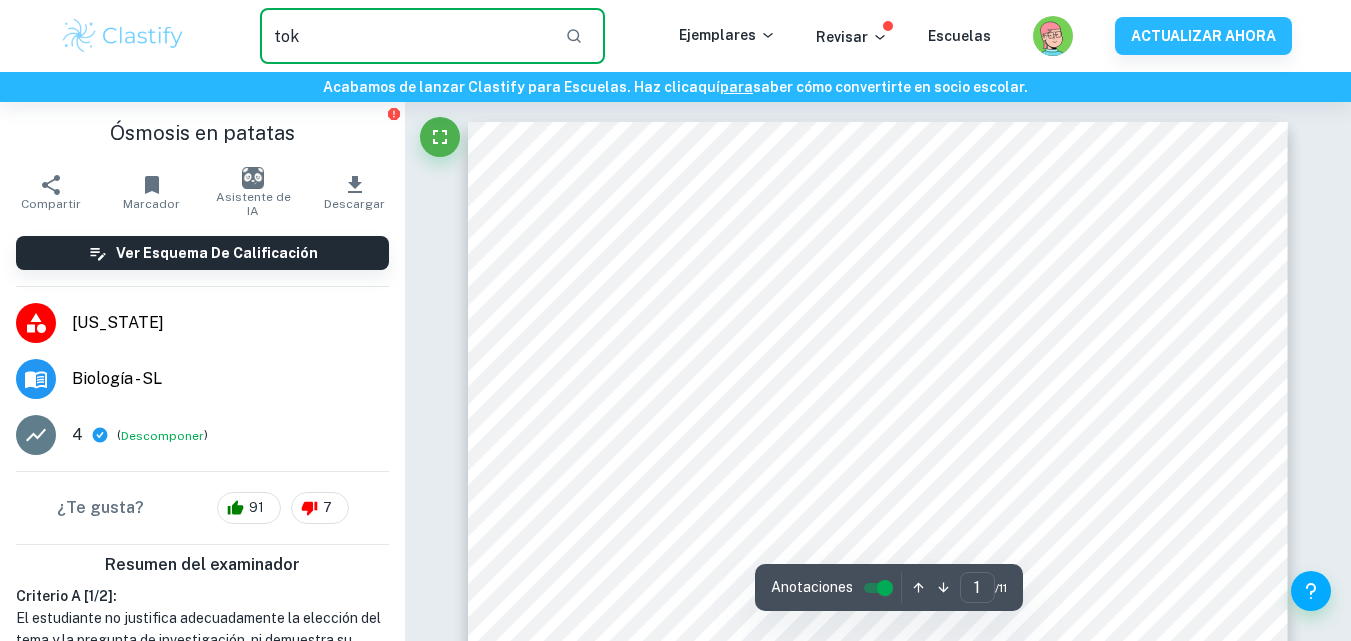 type on "tok" 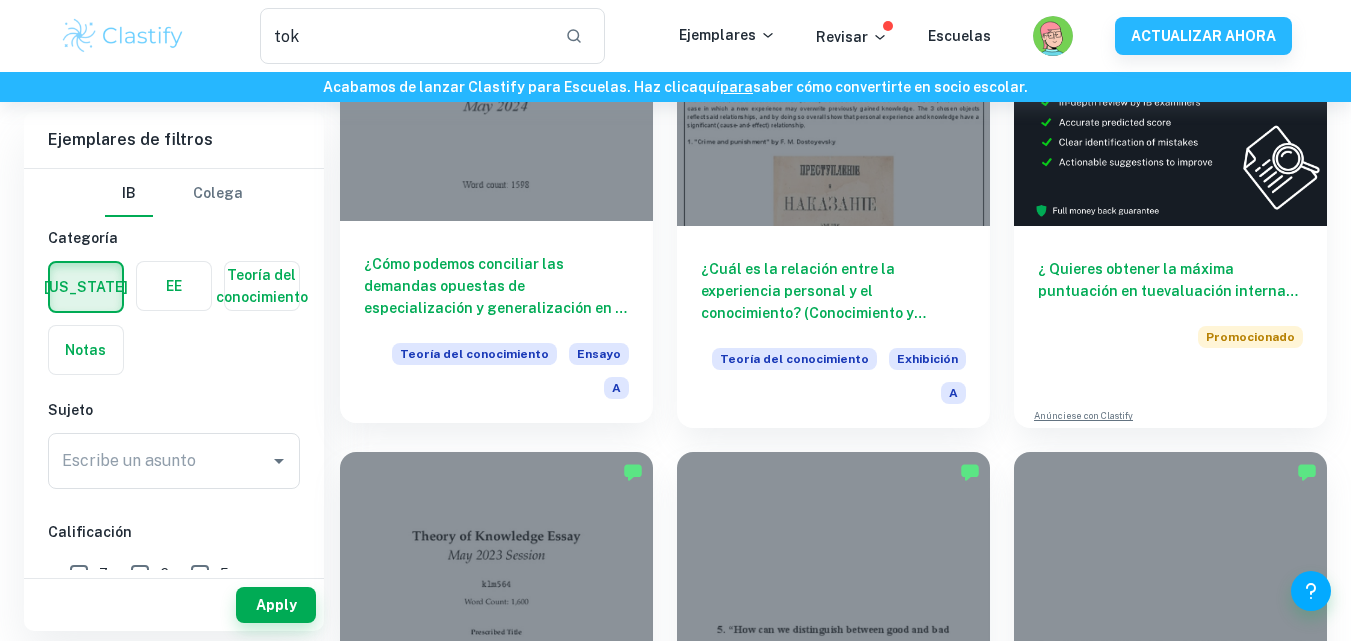 scroll, scrollTop: 233, scrollLeft: 0, axis: vertical 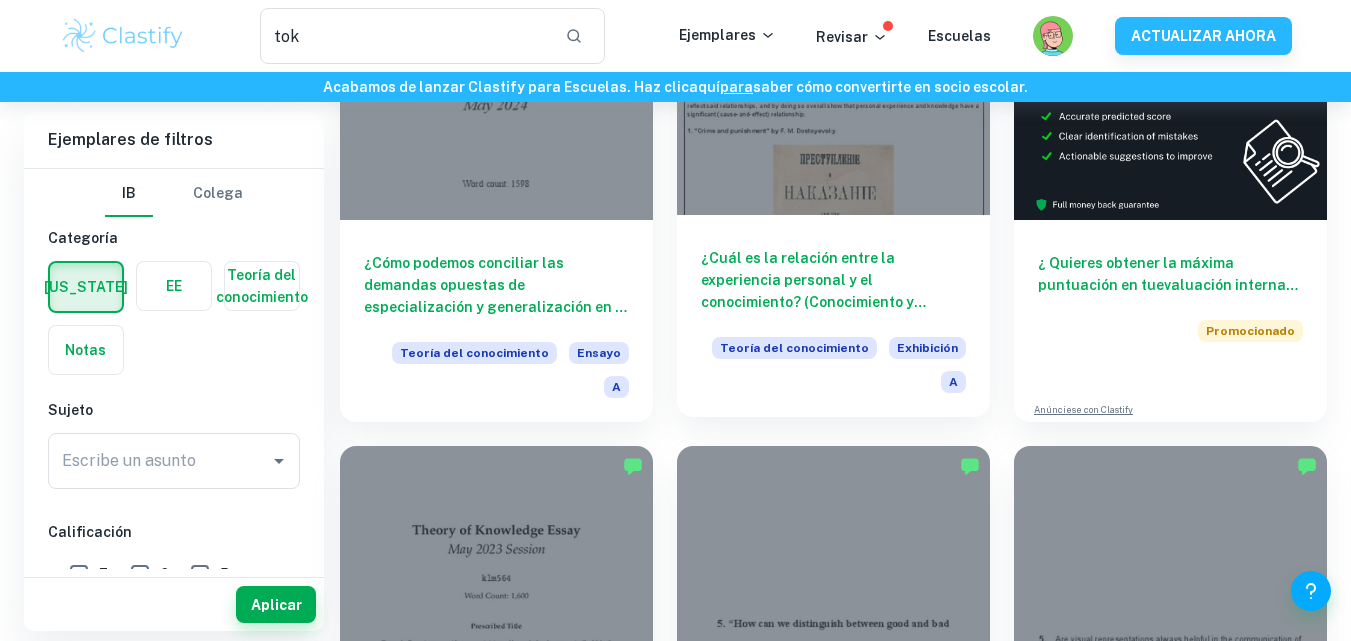 click at bounding box center [833, 97] 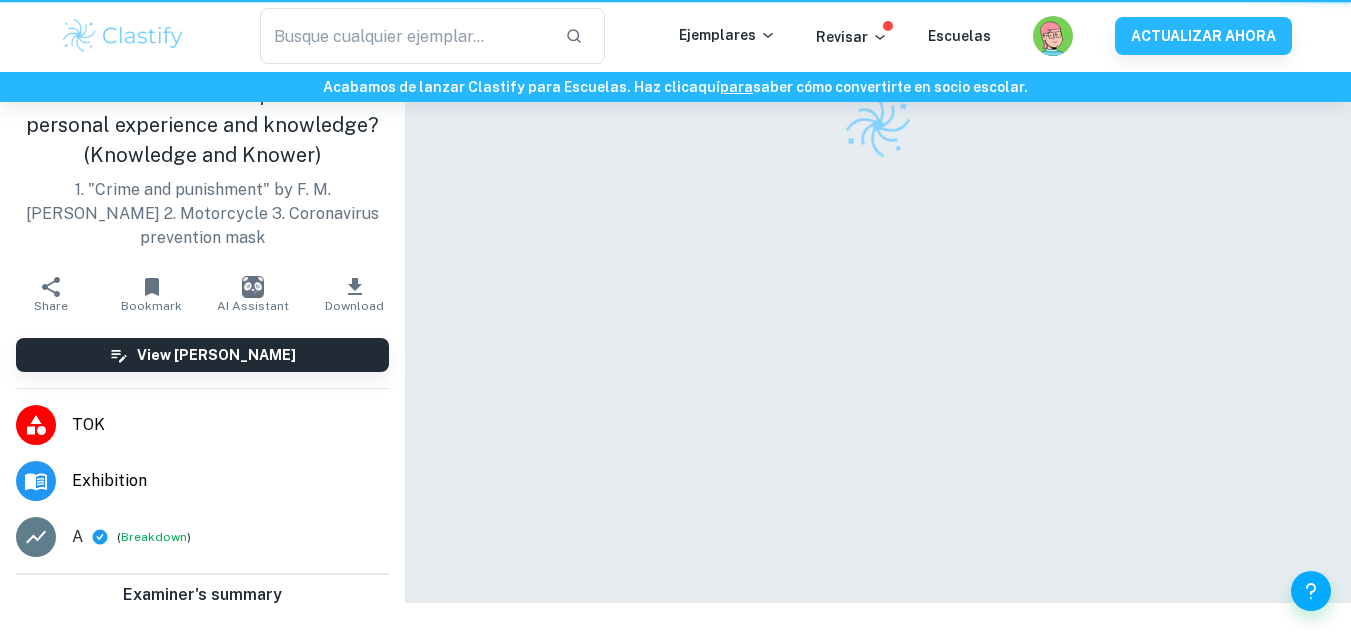 scroll, scrollTop: 0, scrollLeft: 0, axis: both 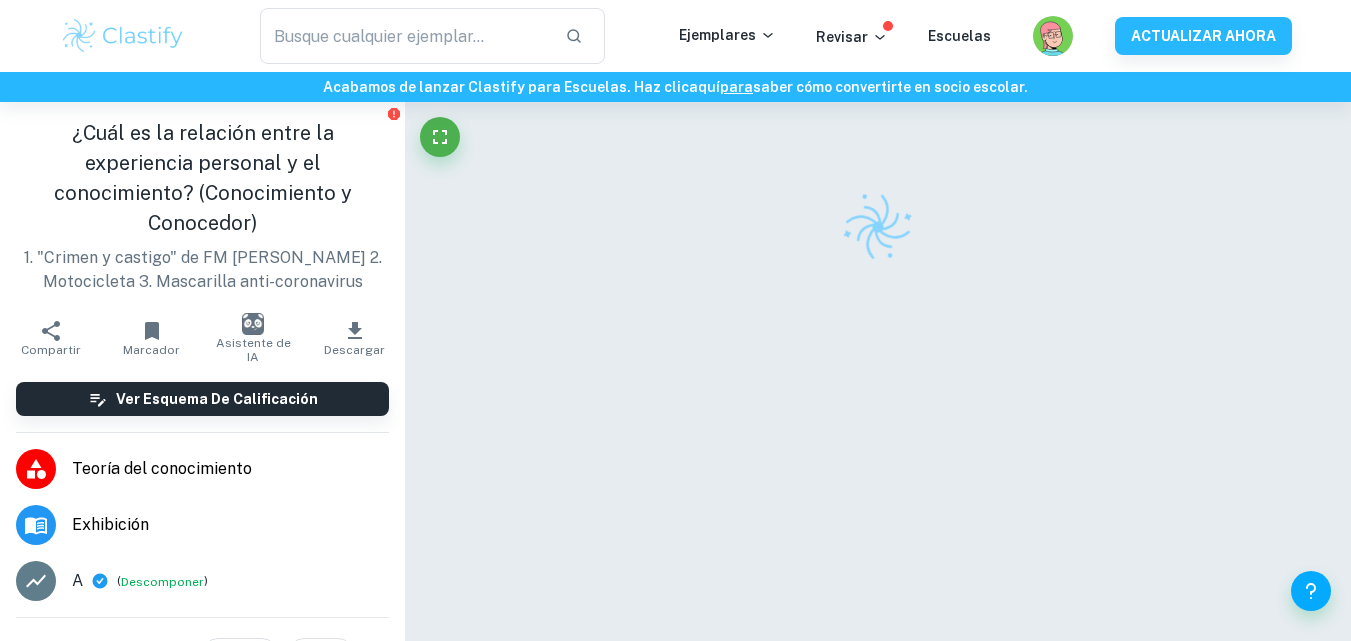 type on "tok" 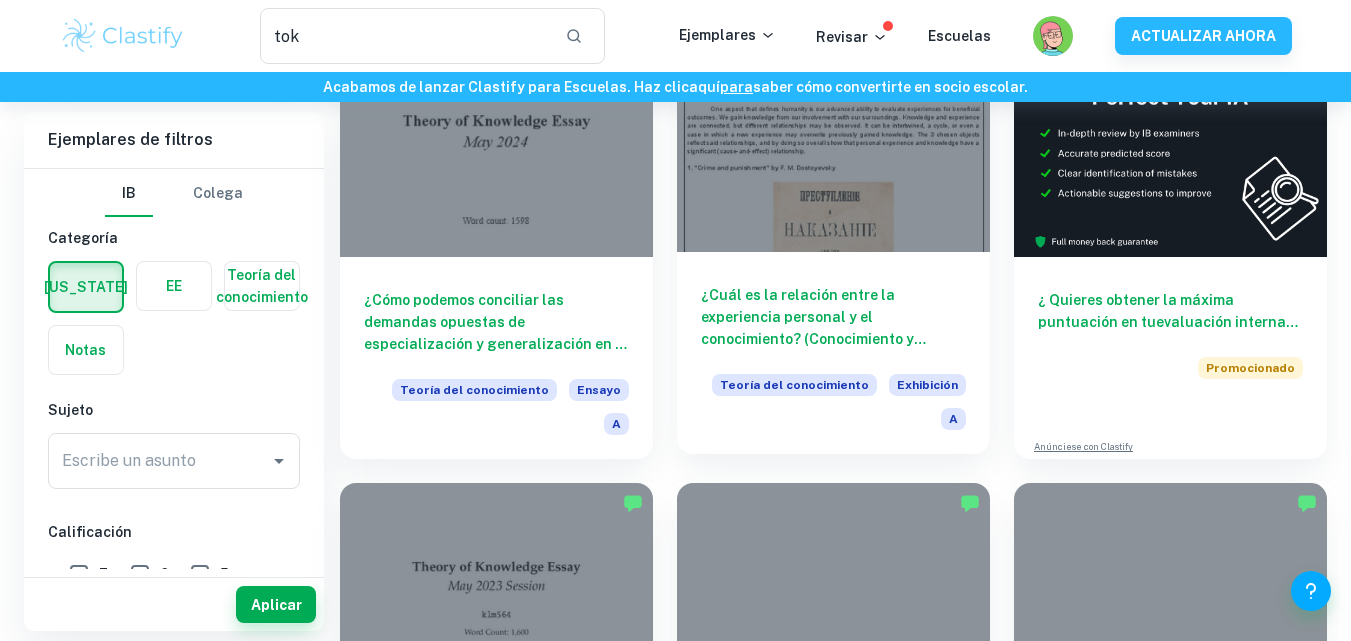 scroll, scrollTop: 187, scrollLeft: 0, axis: vertical 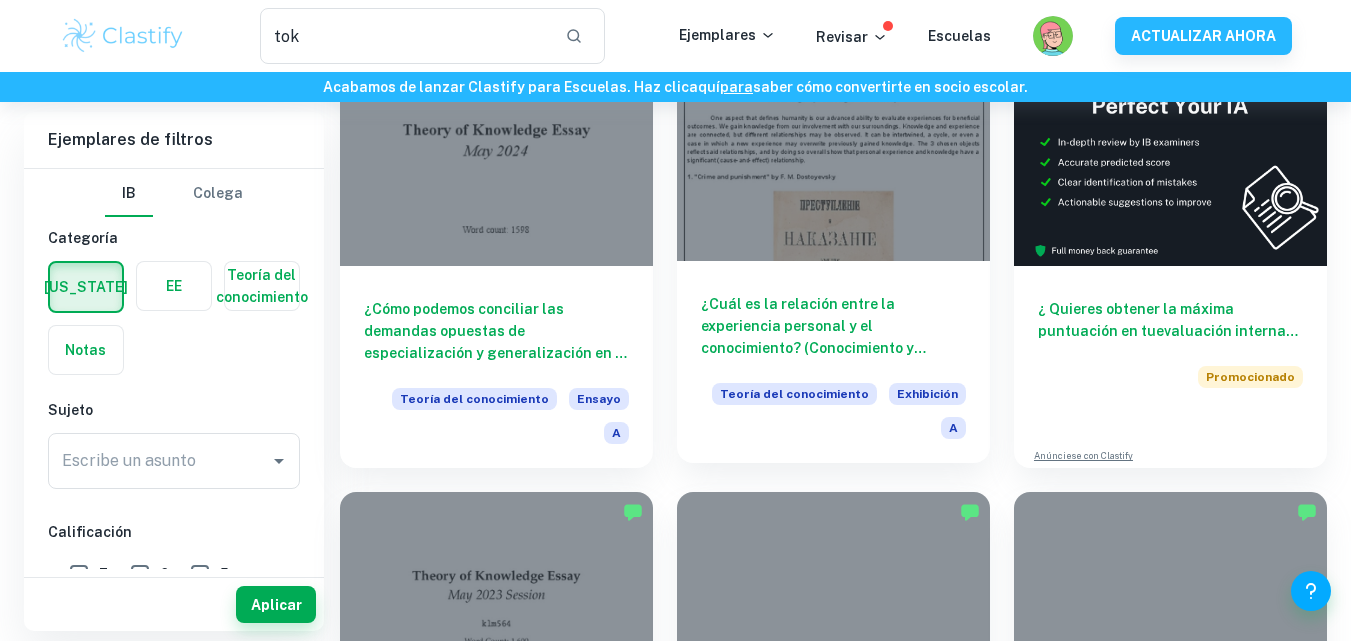 click at bounding box center [833, 143] 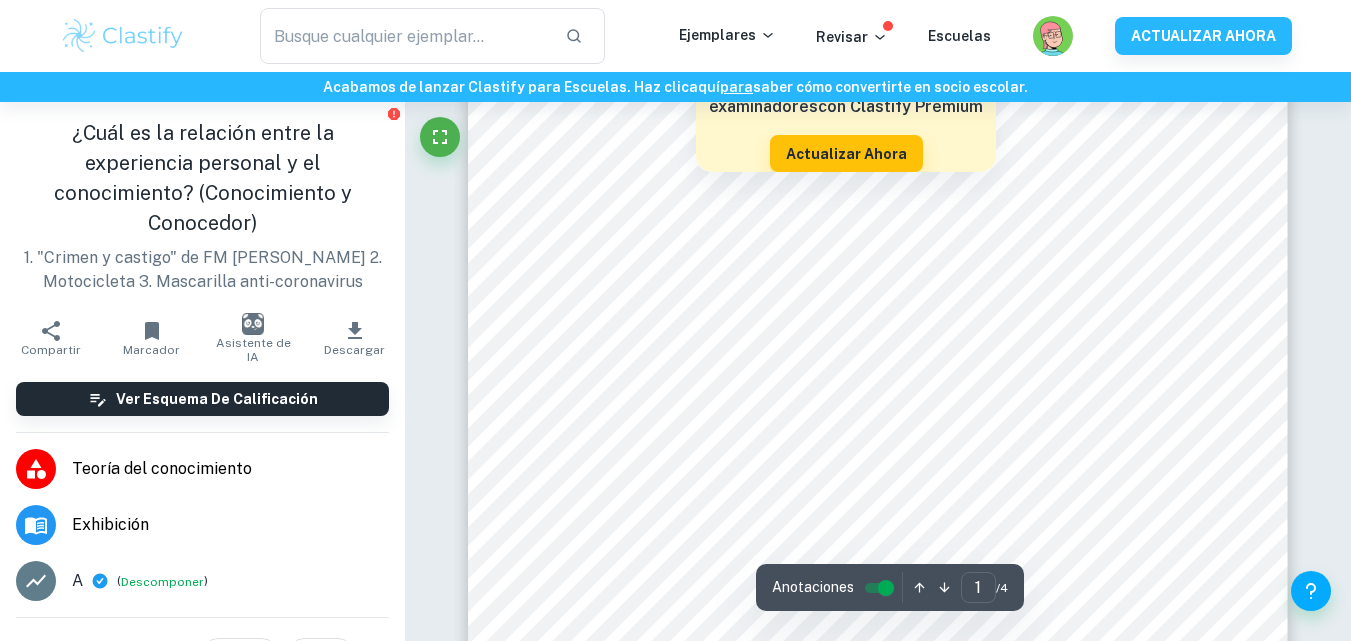 scroll, scrollTop: 498, scrollLeft: 0, axis: vertical 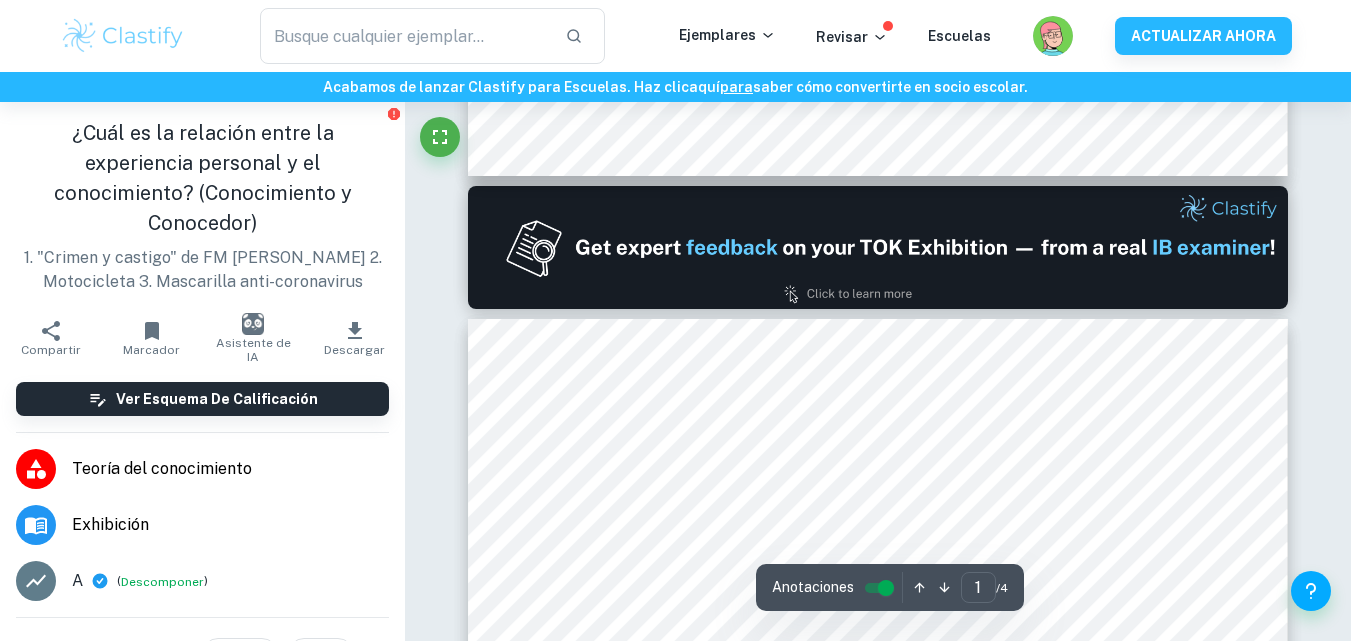 type on "2" 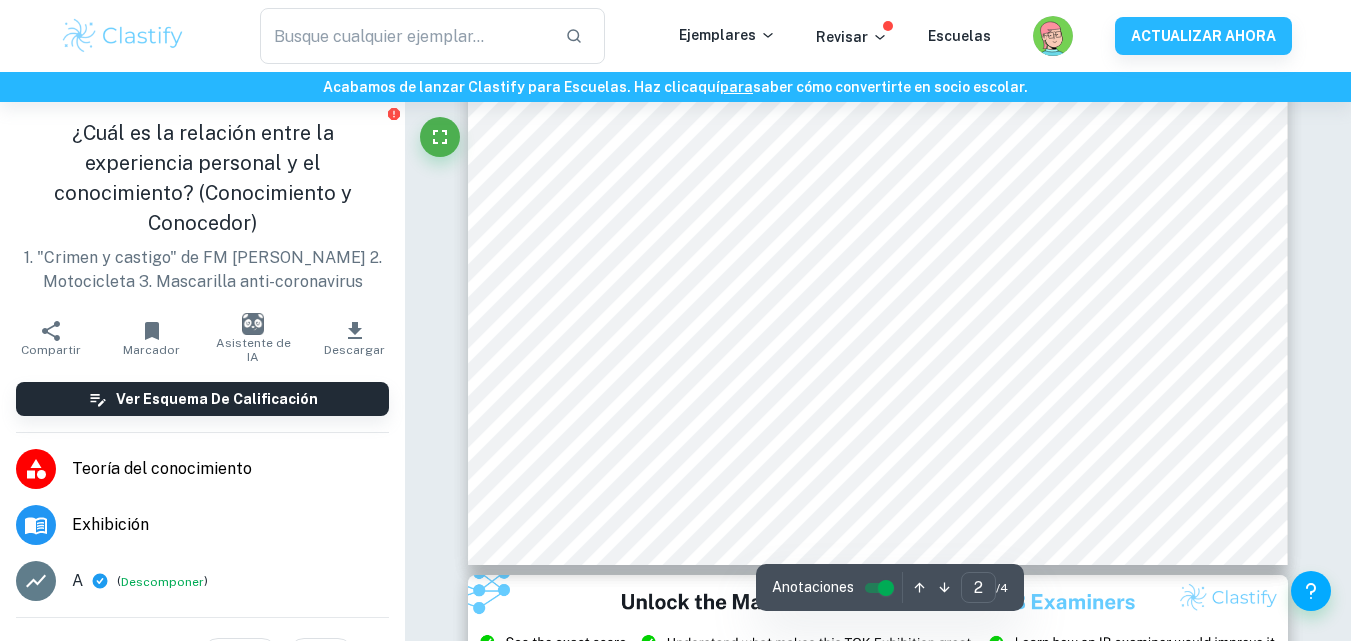 scroll, scrollTop: 1828, scrollLeft: 0, axis: vertical 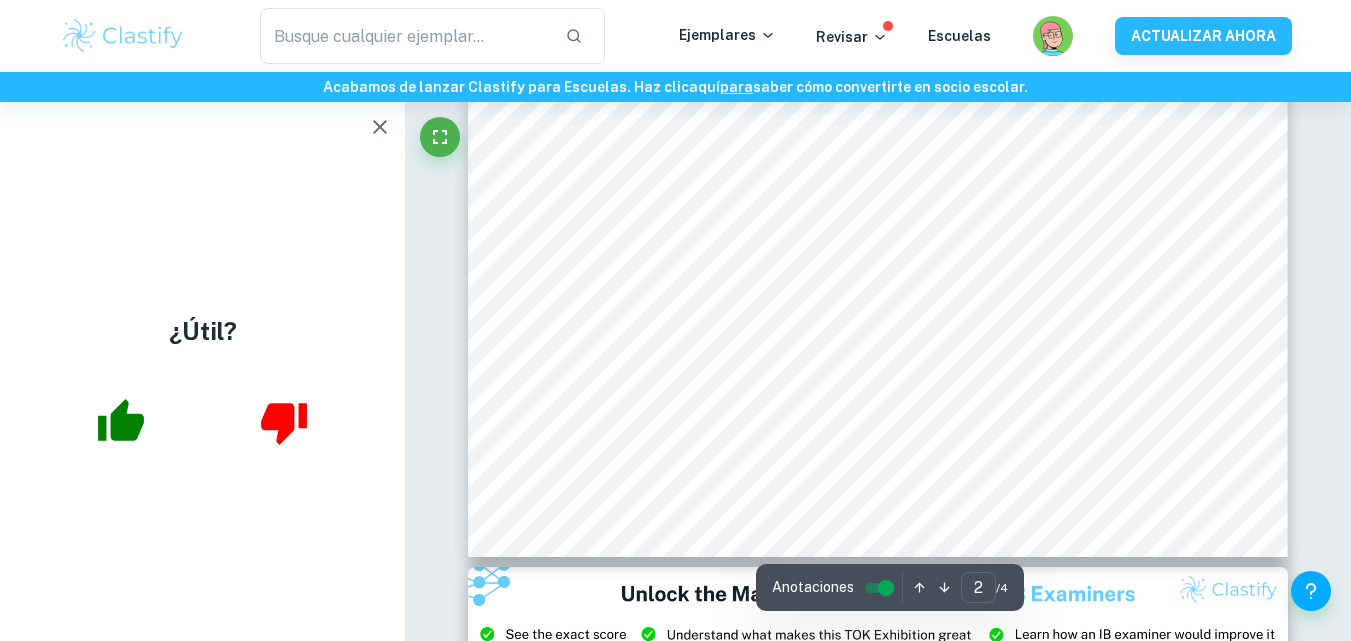 click 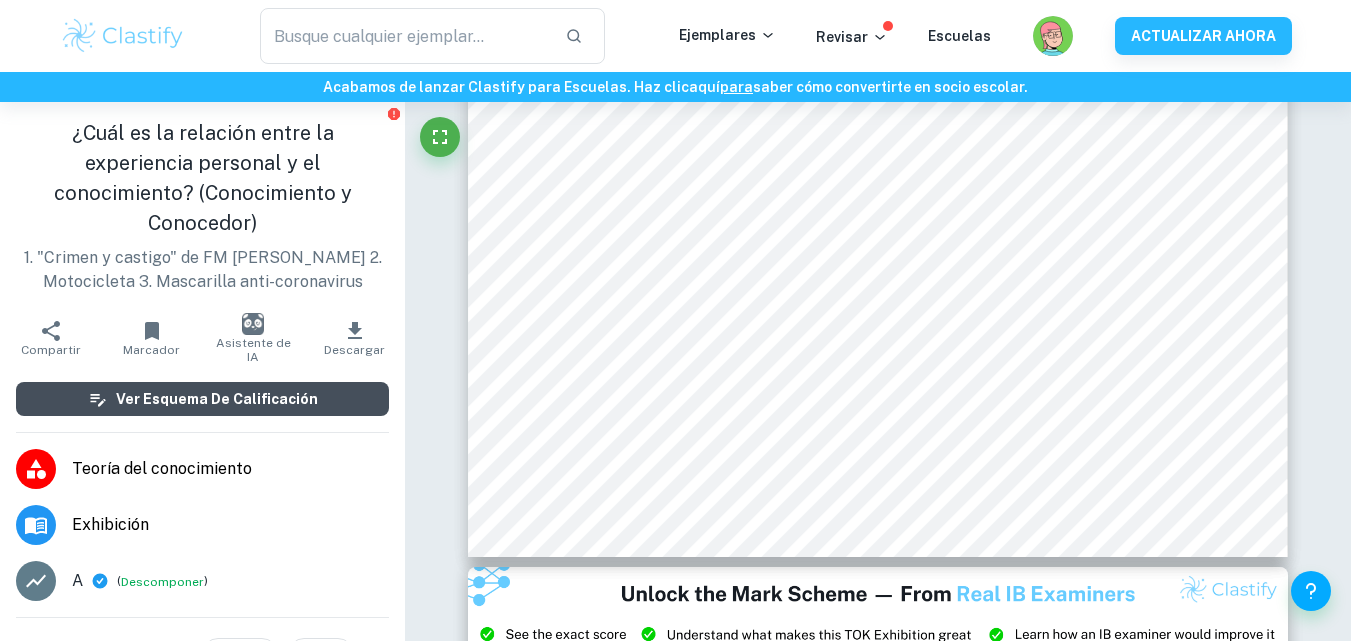 click on "Ver esquema de calificación" at bounding box center (202, 399) 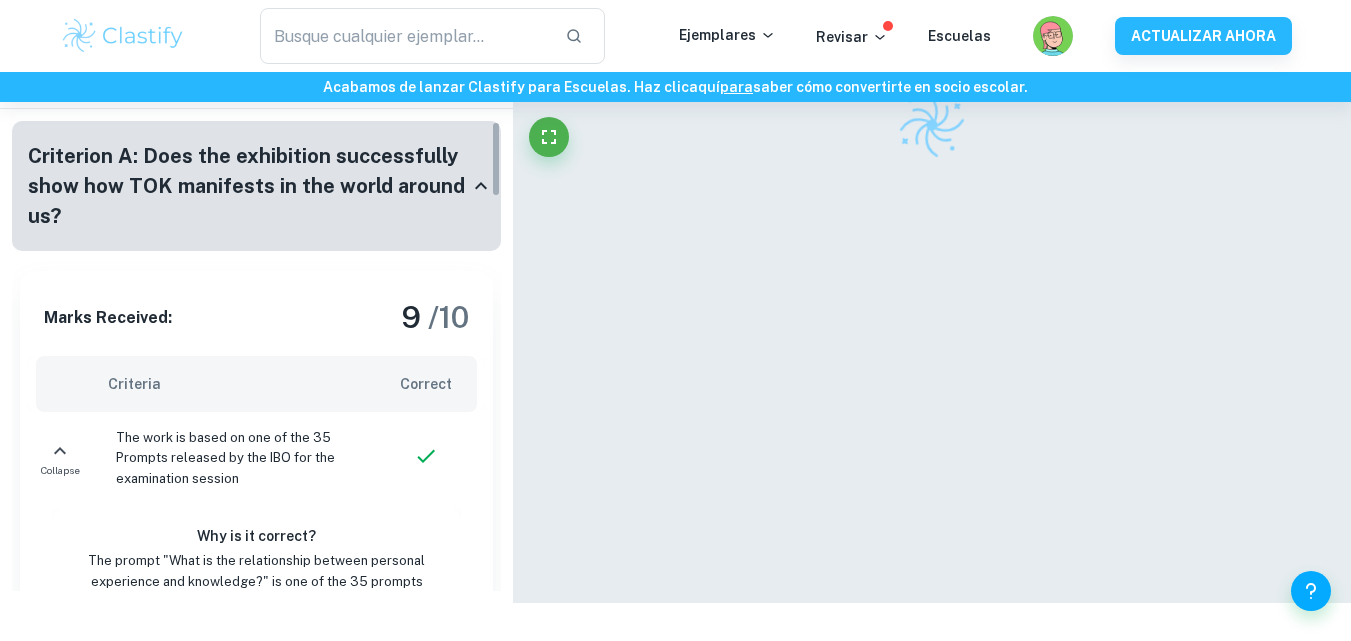 scroll, scrollTop: 102, scrollLeft: 0, axis: vertical 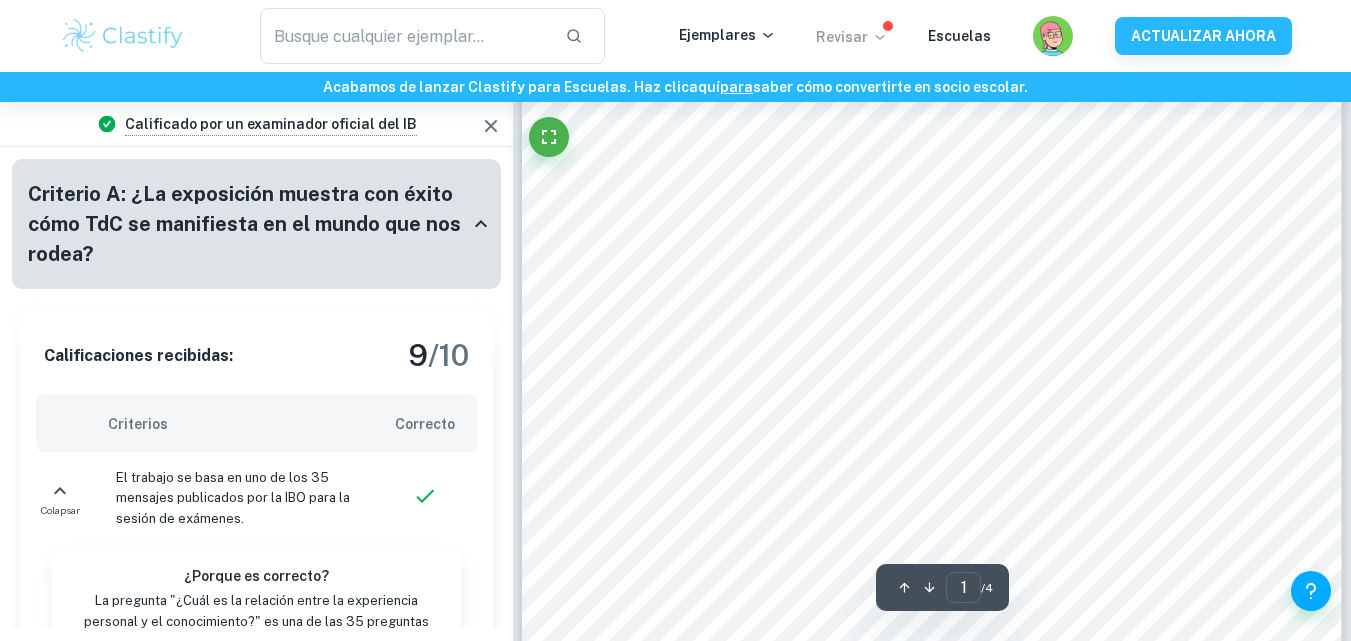 click on "Revisar" at bounding box center [842, 37] 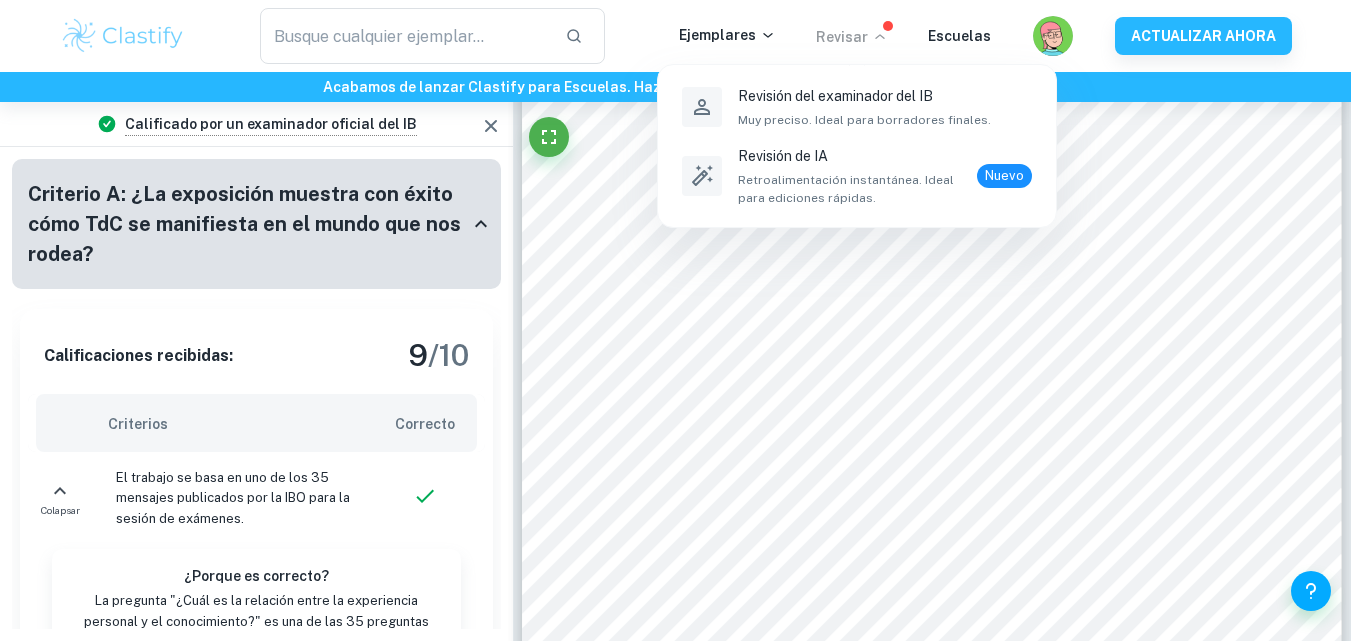 click at bounding box center [675, 320] 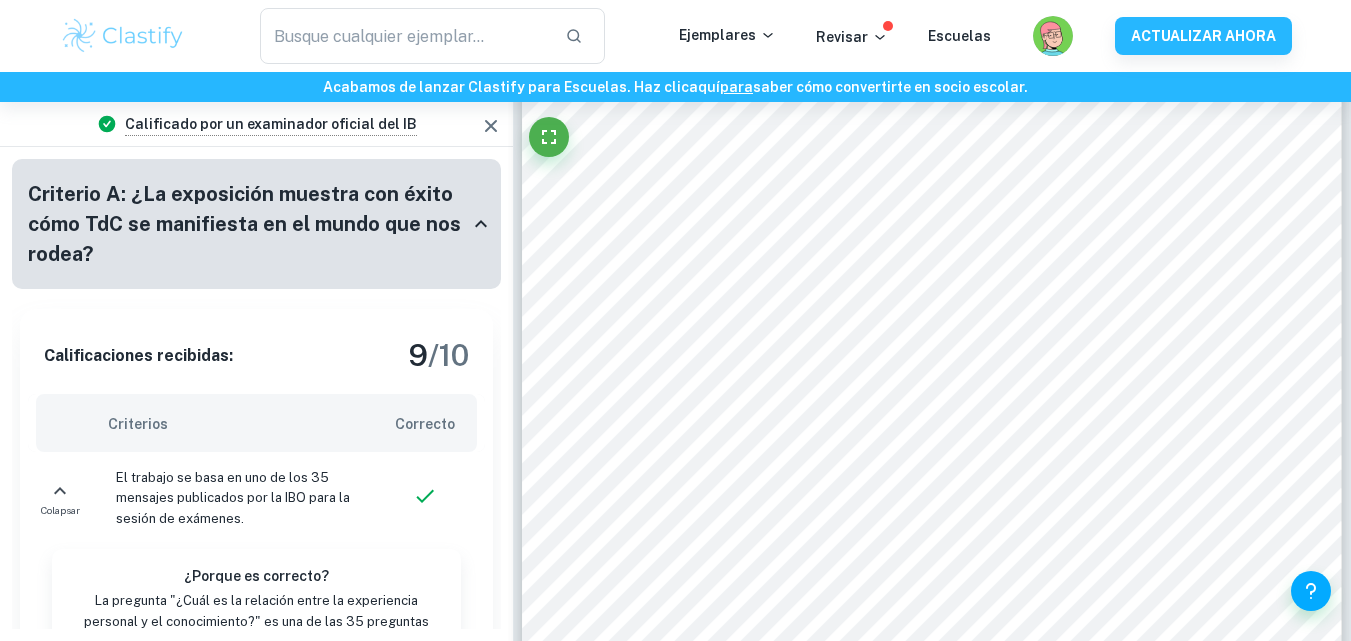 click on "El trabajo se basa en uno de los 35 mensajes publicados por la IBO para la sesión de exámenes." at bounding box center (233, 498) 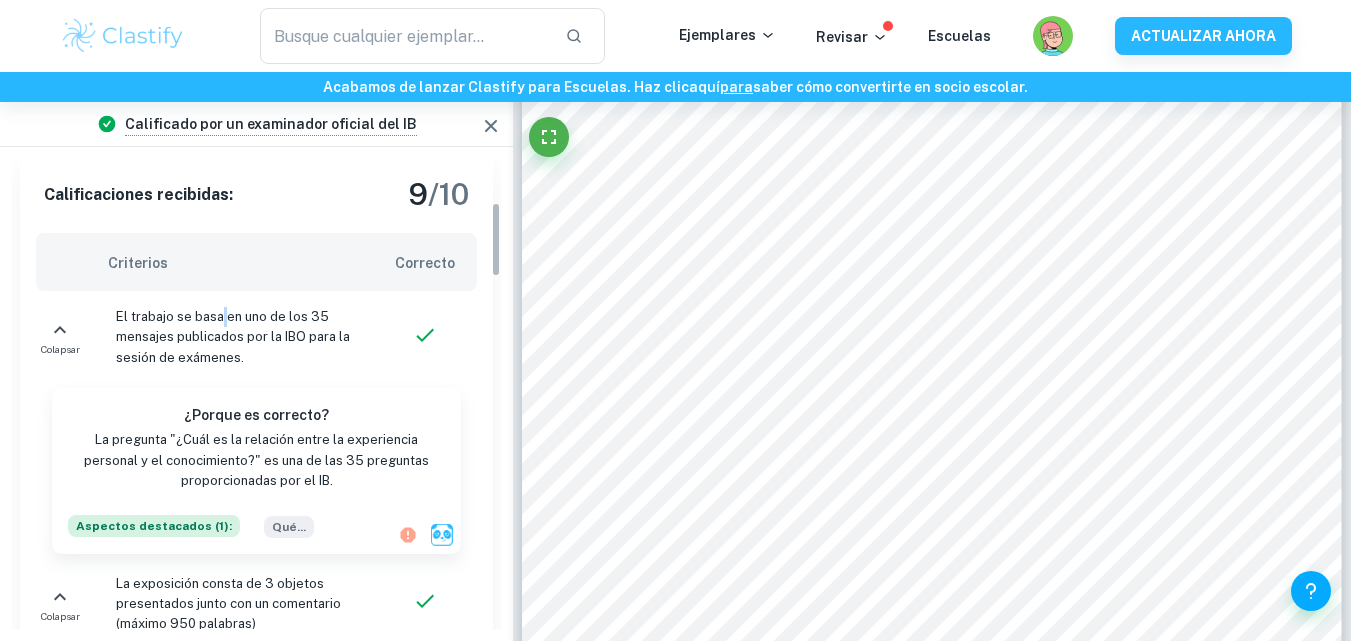 scroll, scrollTop: 272, scrollLeft: 0, axis: vertical 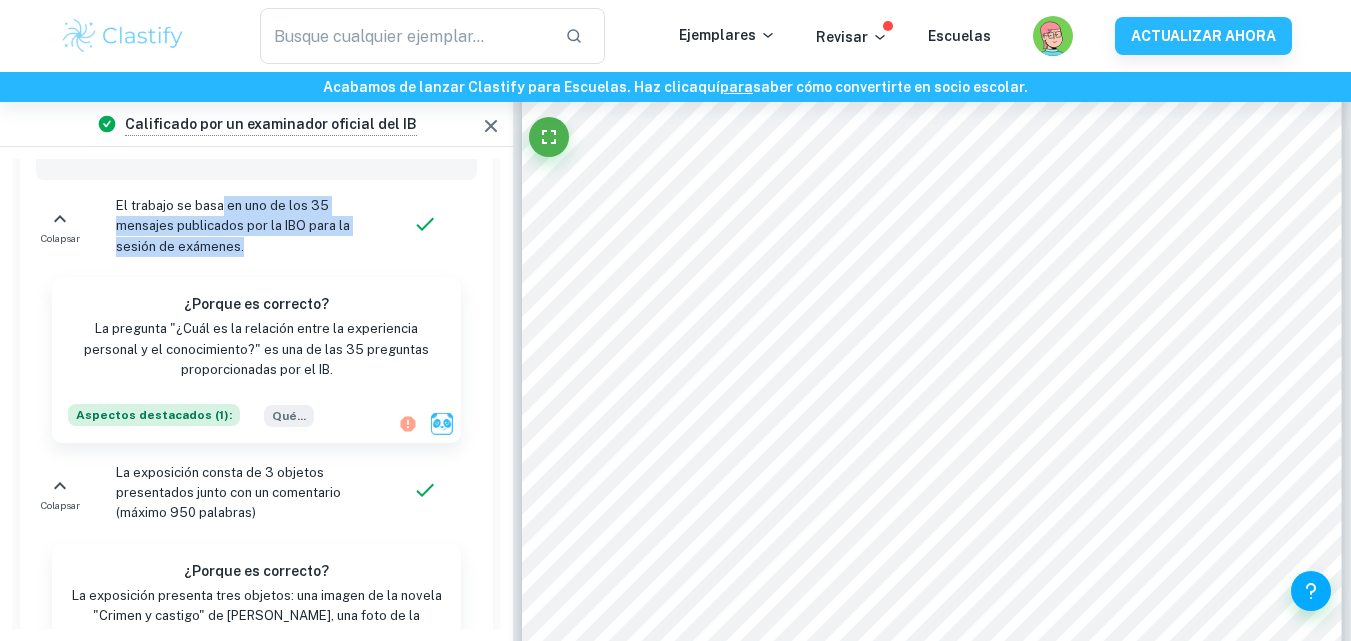 drag, startPoint x: 221, startPoint y: 483, endPoint x: 319, endPoint y: 266, distance: 238.10292 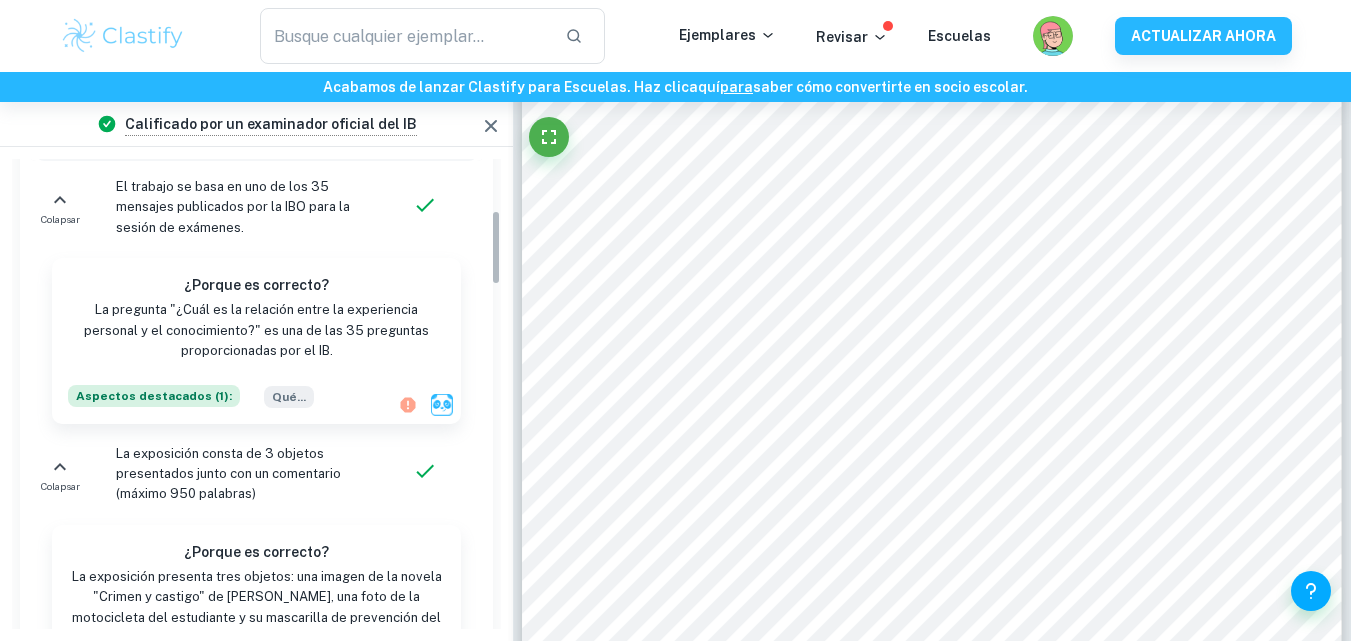 scroll, scrollTop: 342, scrollLeft: 0, axis: vertical 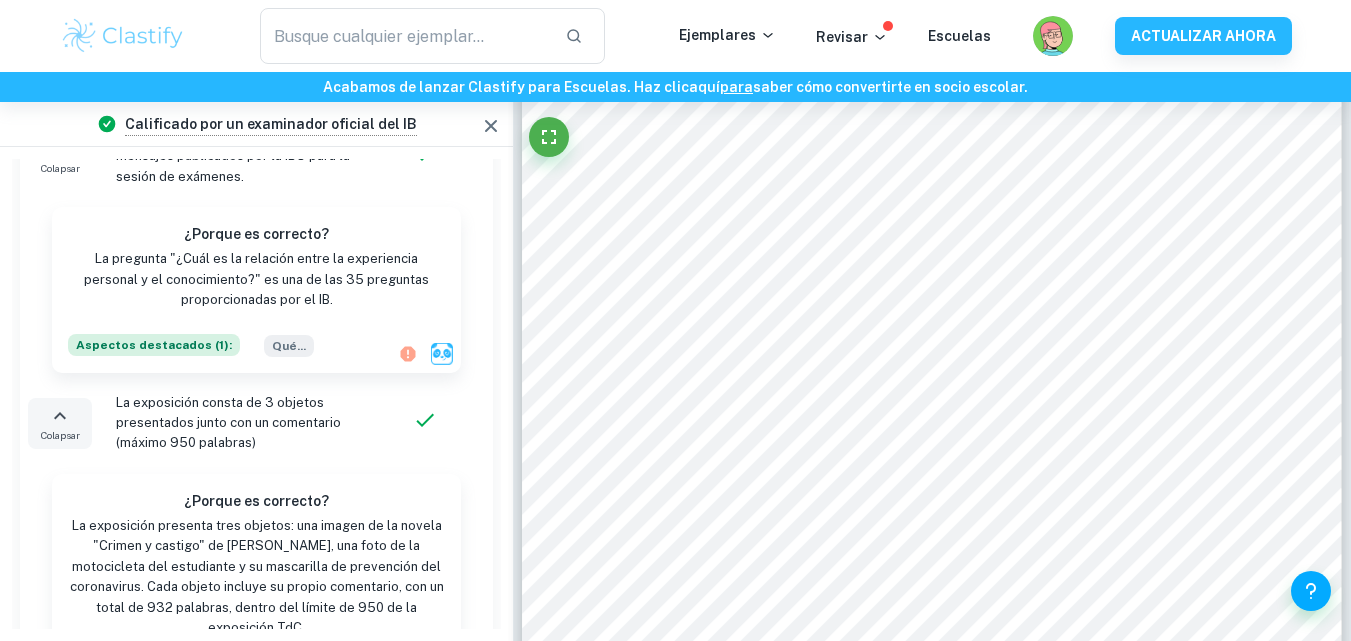 click on "Colapsar" at bounding box center [60, 435] 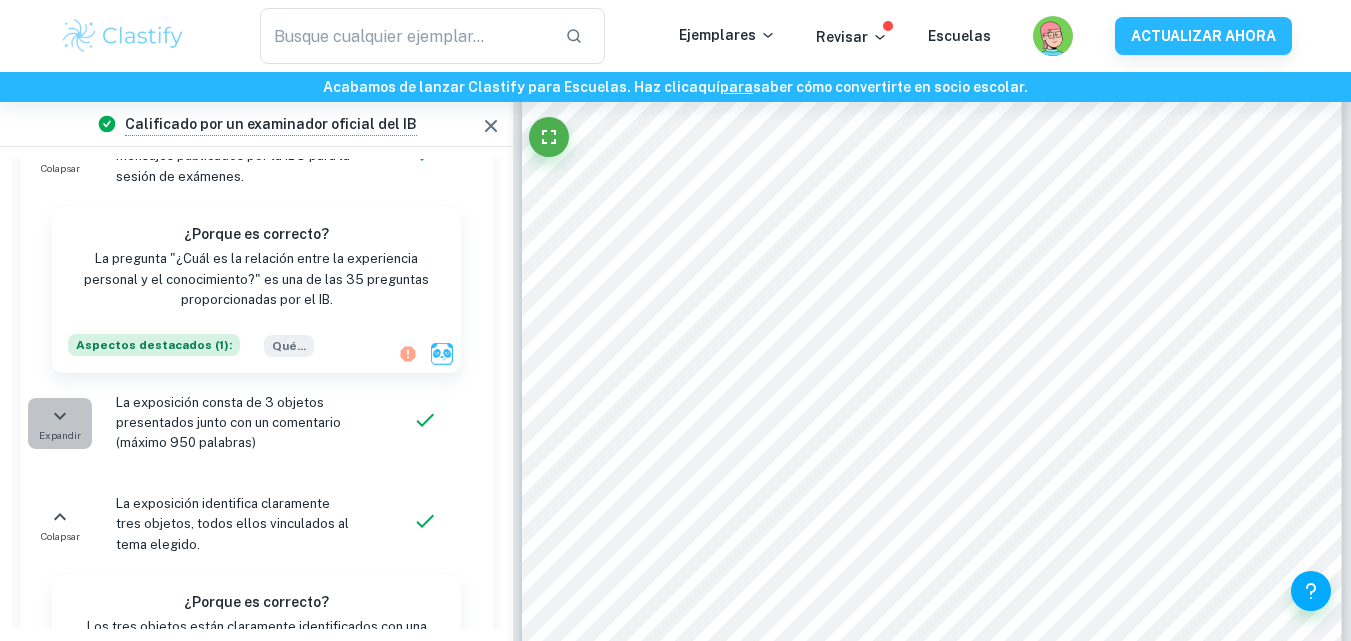 click on "Expandir" at bounding box center (60, 435) 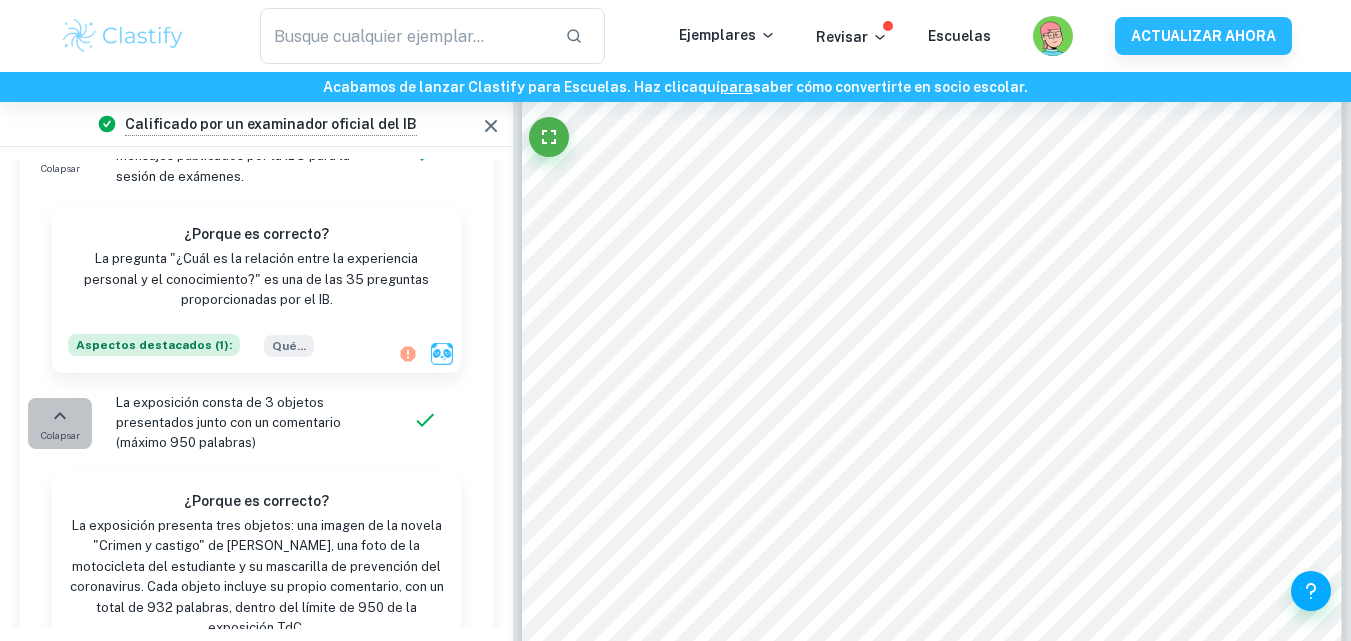 click on "Colapsar" at bounding box center [60, 435] 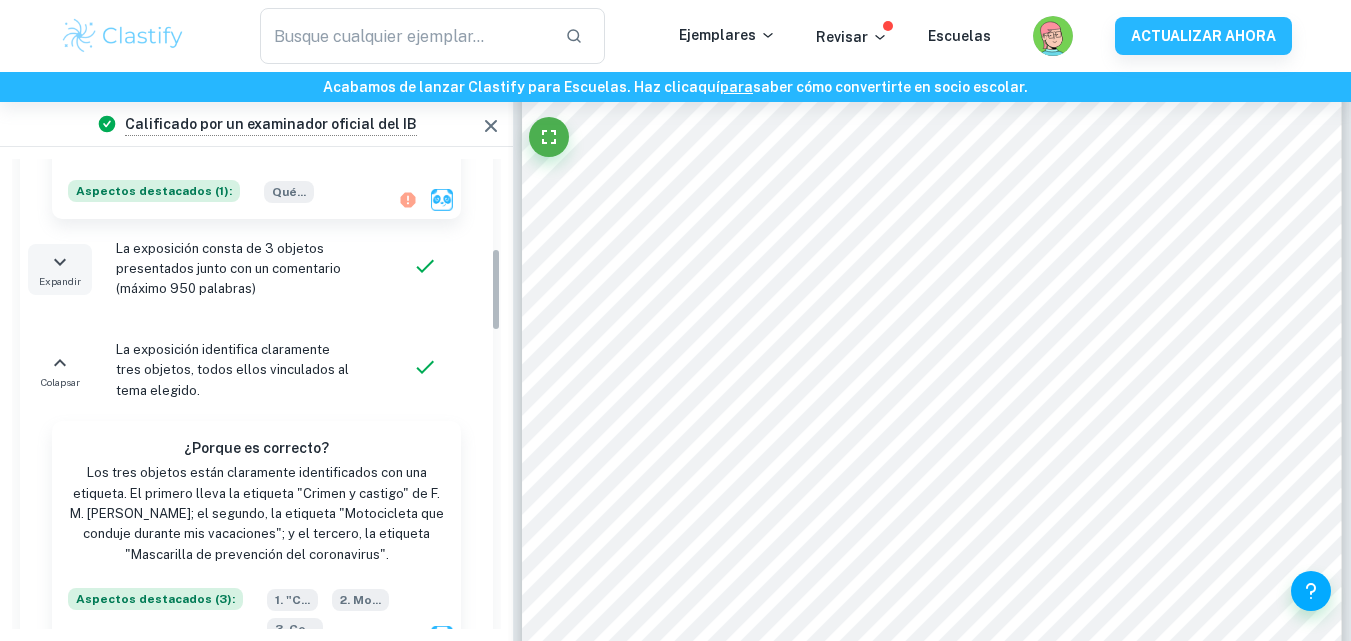 scroll, scrollTop: 506, scrollLeft: 0, axis: vertical 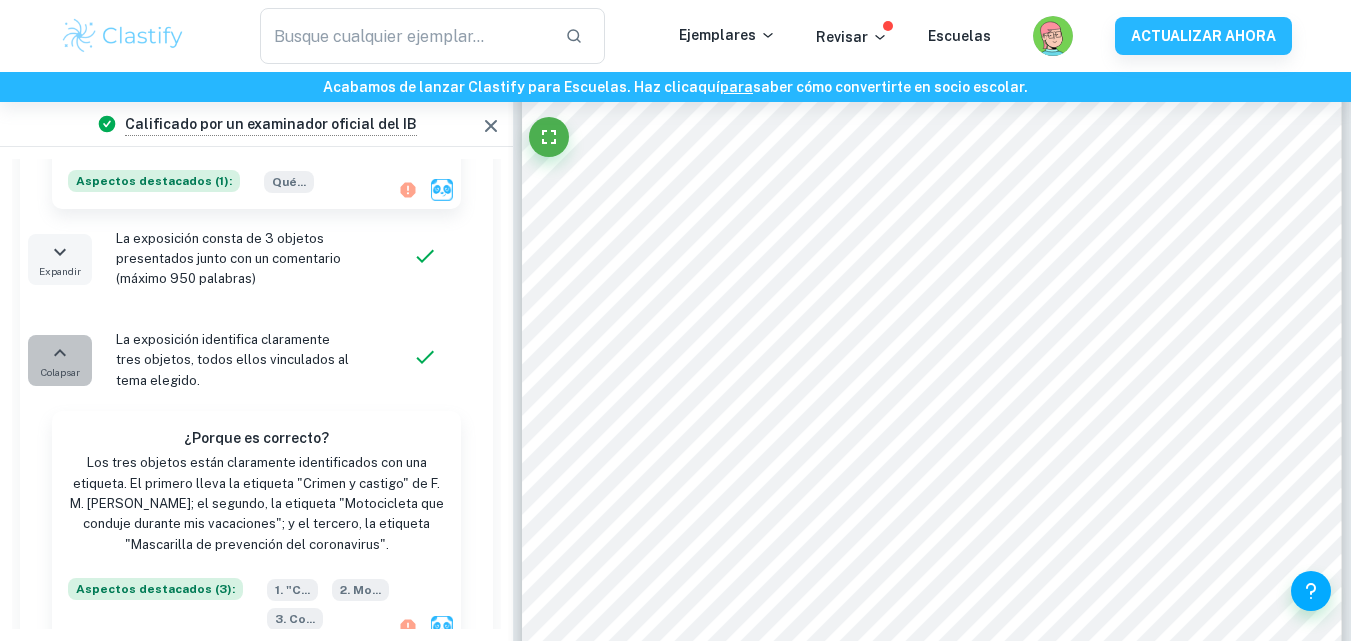 click 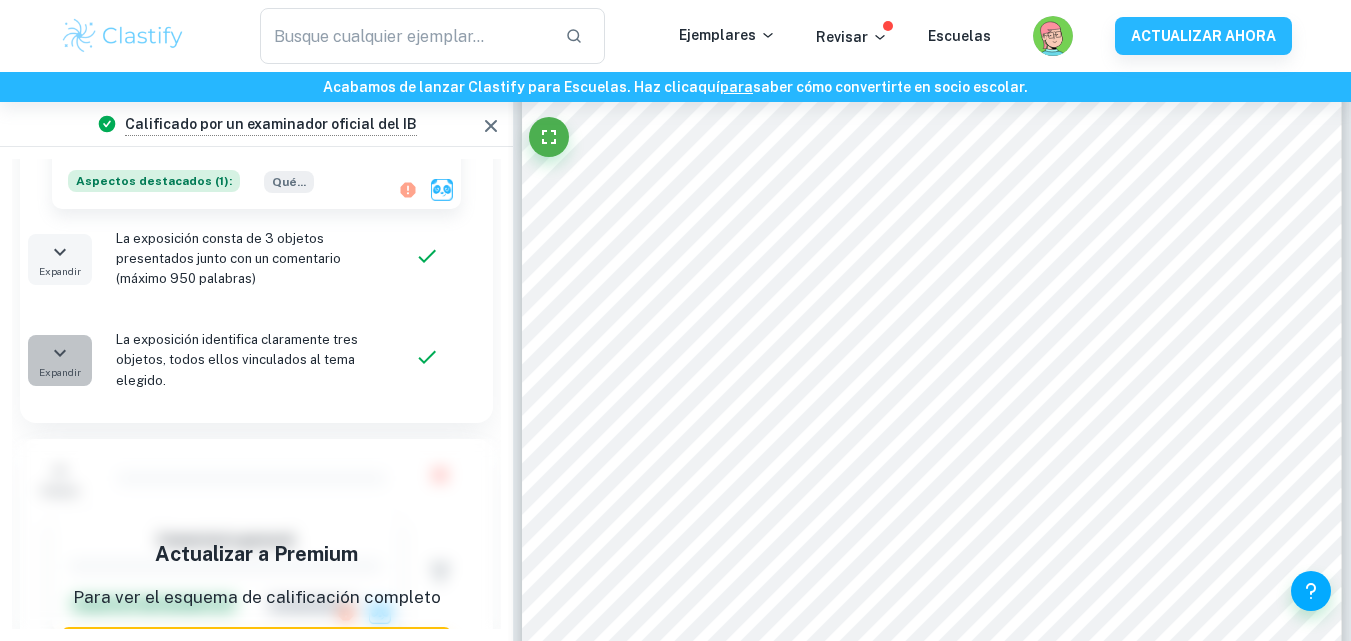 click 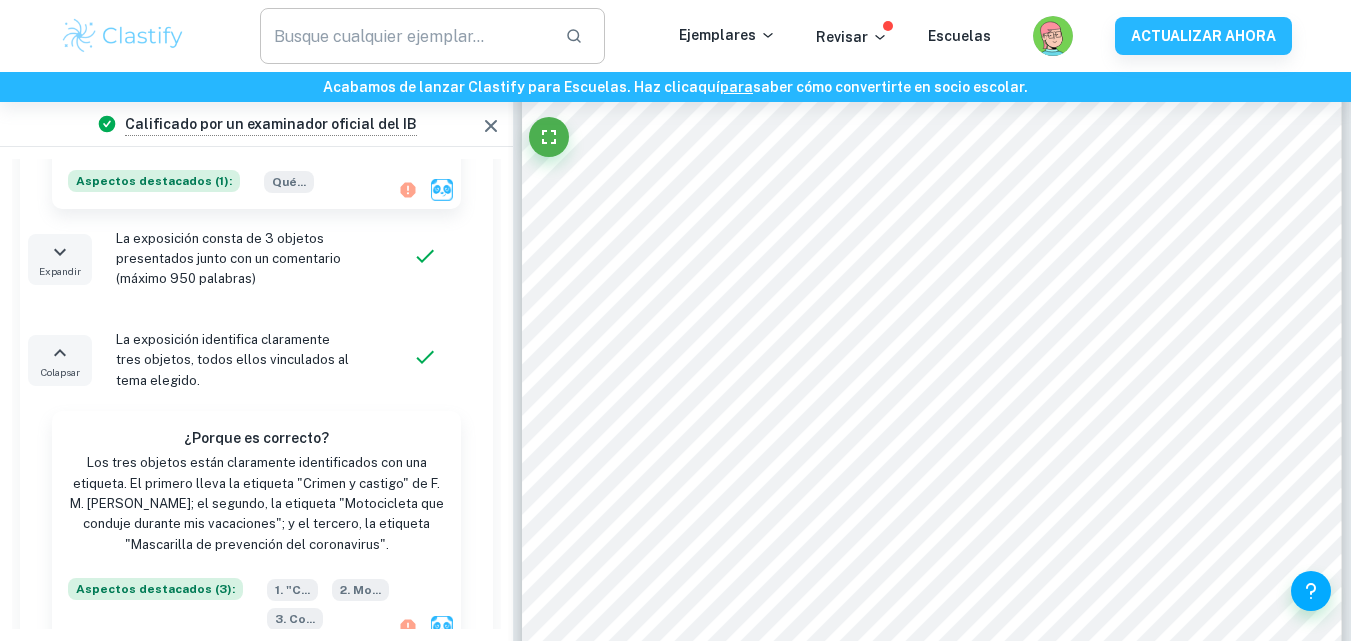 click at bounding box center [404, 36] 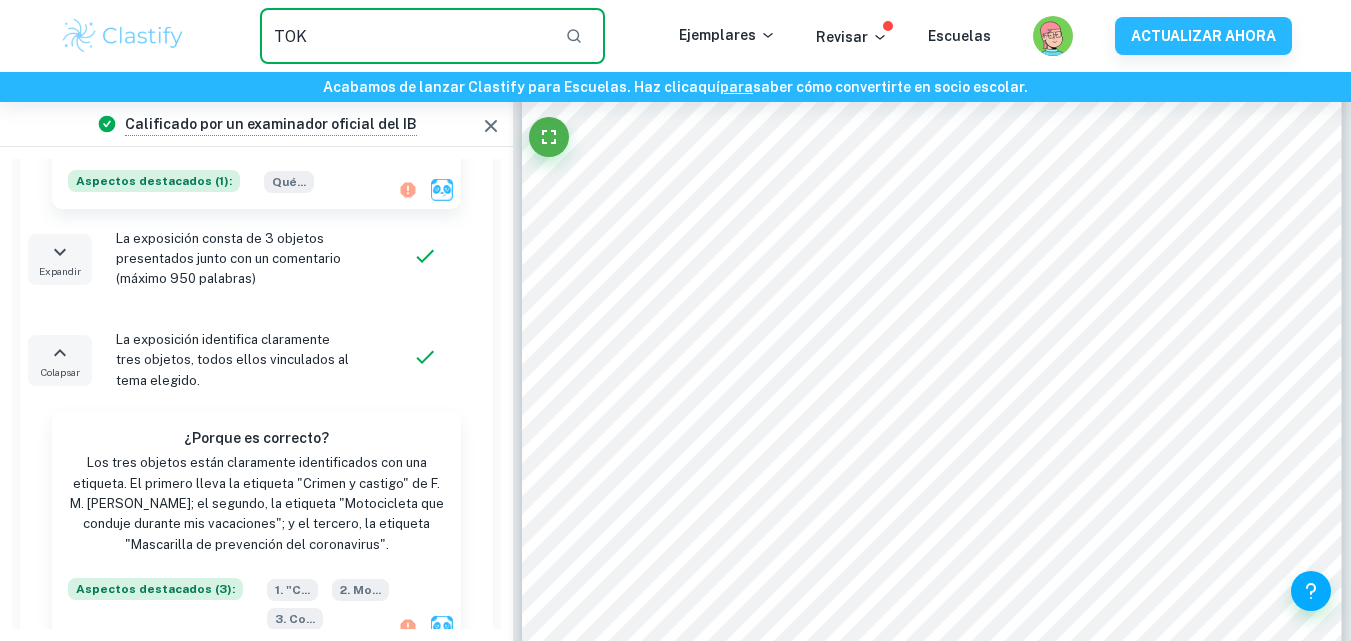 type on "TOK" 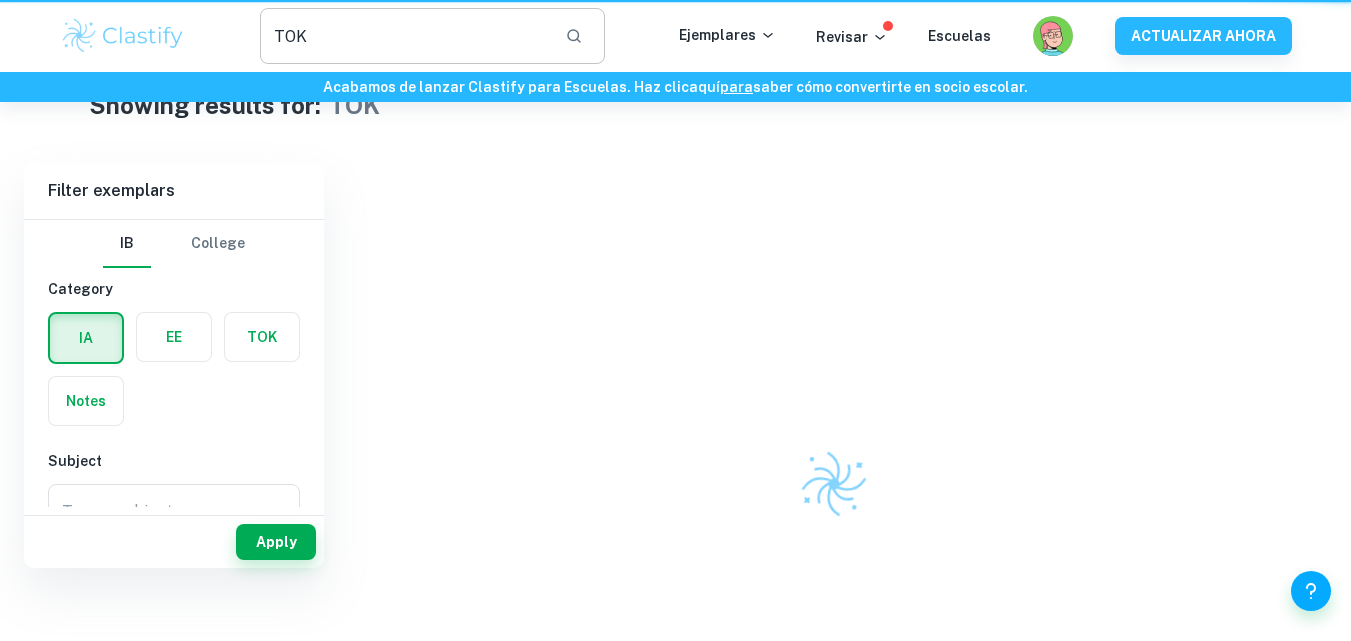 scroll, scrollTop: 0, scrollLeft: 0, axis: both 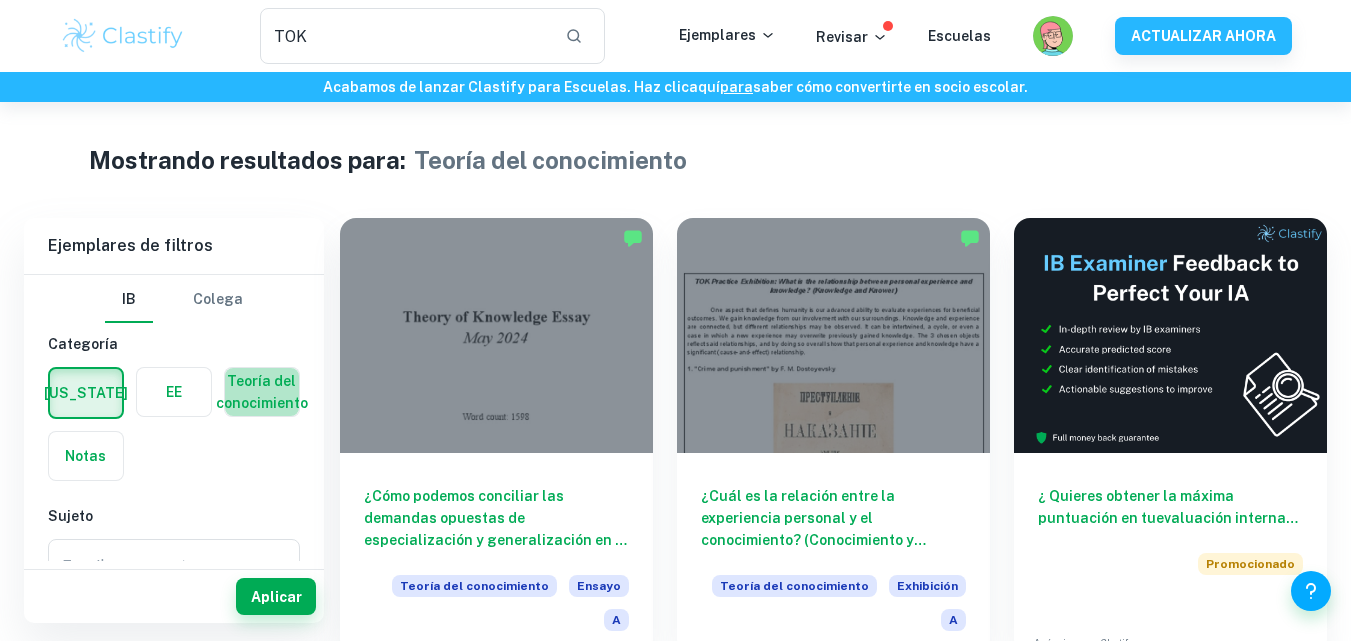 click at bounding box center [262, 392] 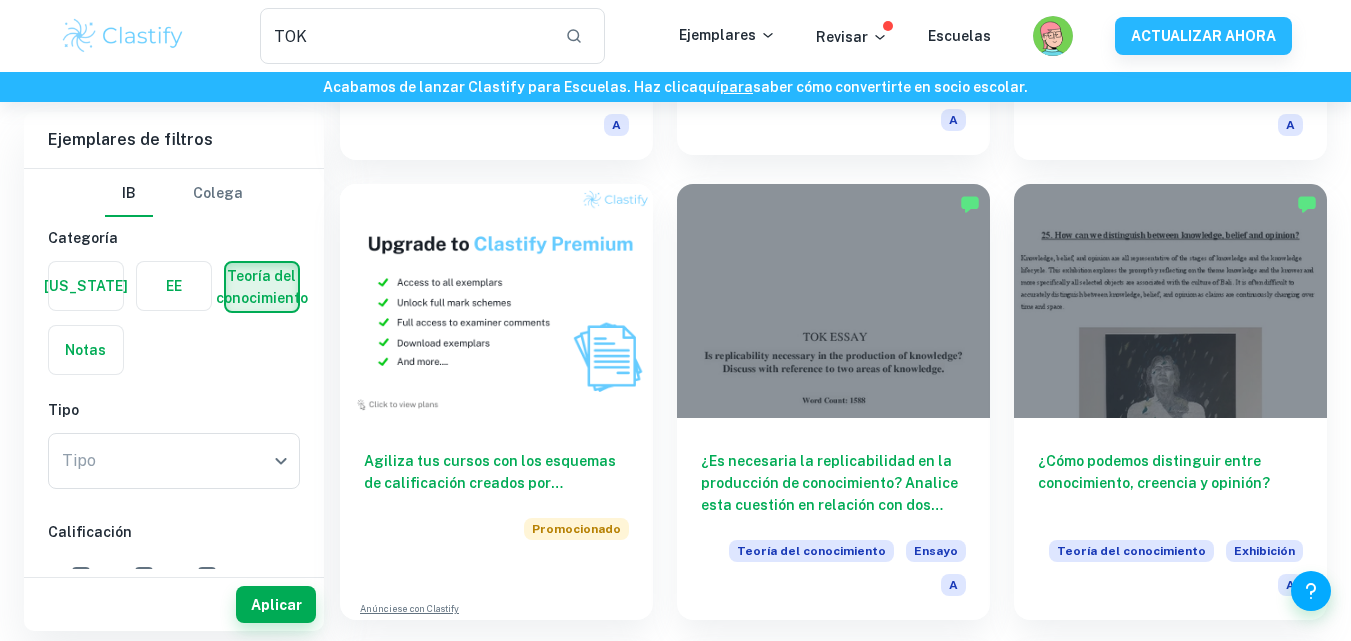 scroll, scrollTop: 957, scrollLeft: 0, axis: vertical 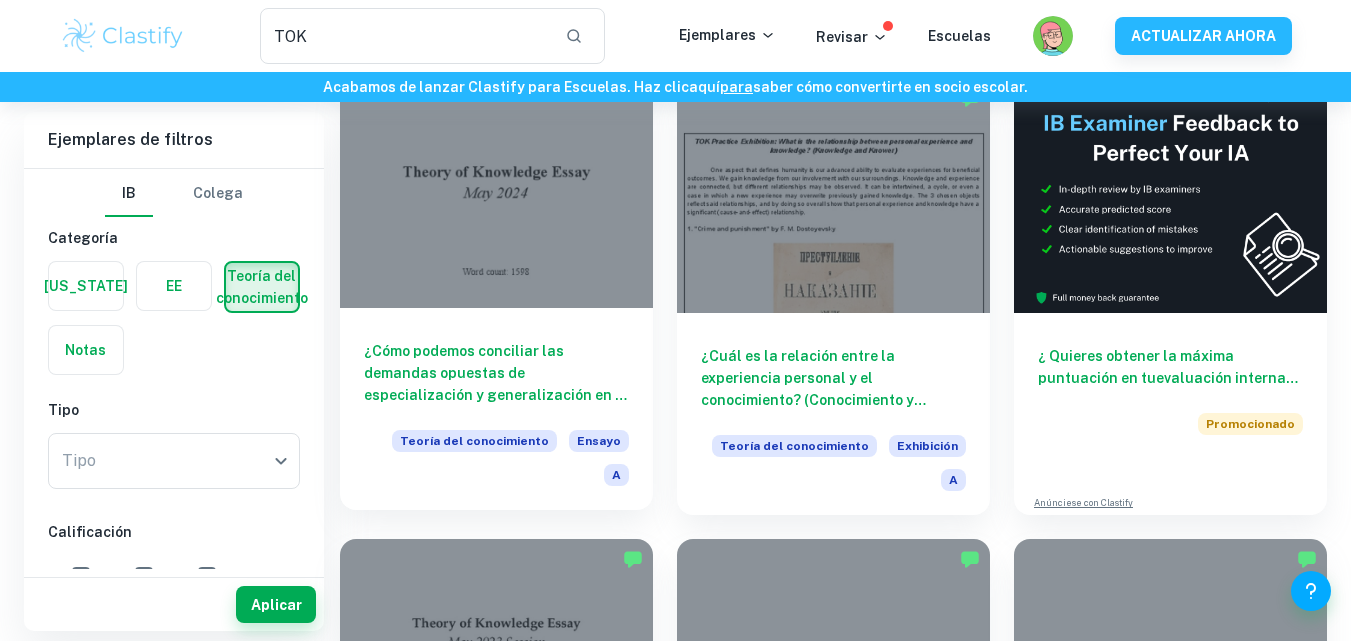 click at bounding box center (496, 190) 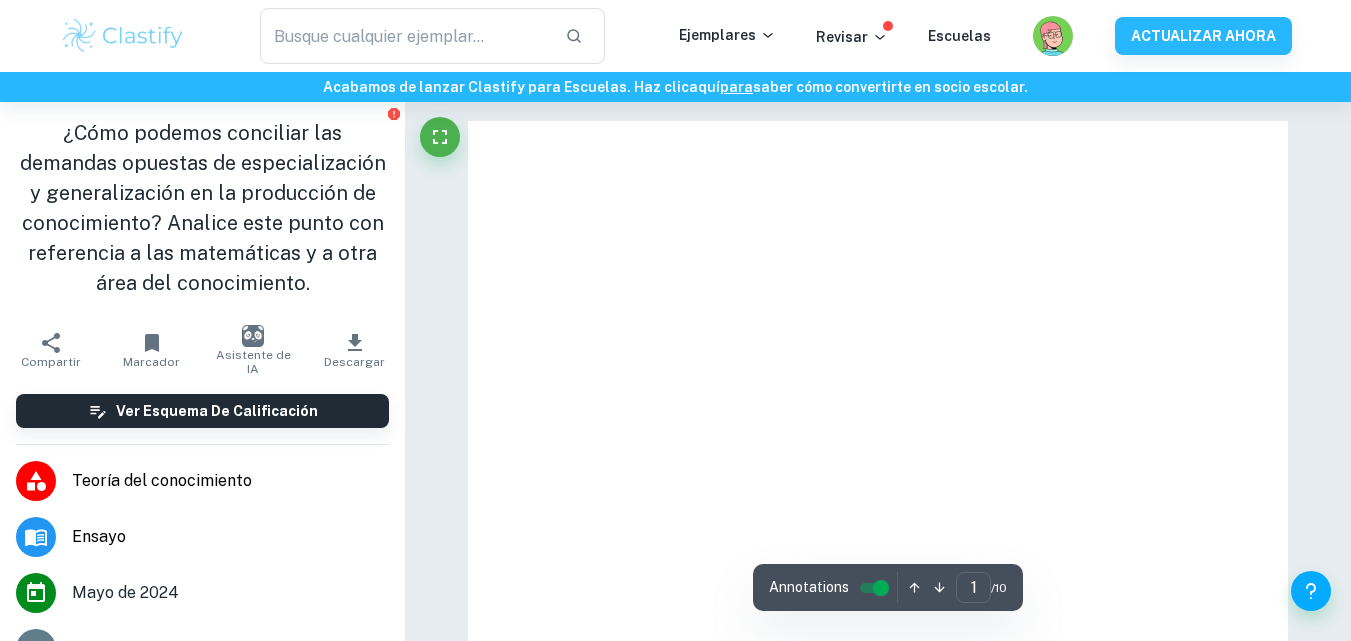 scroll, scrollTop: 0, scrollLeft: 0, axis: both 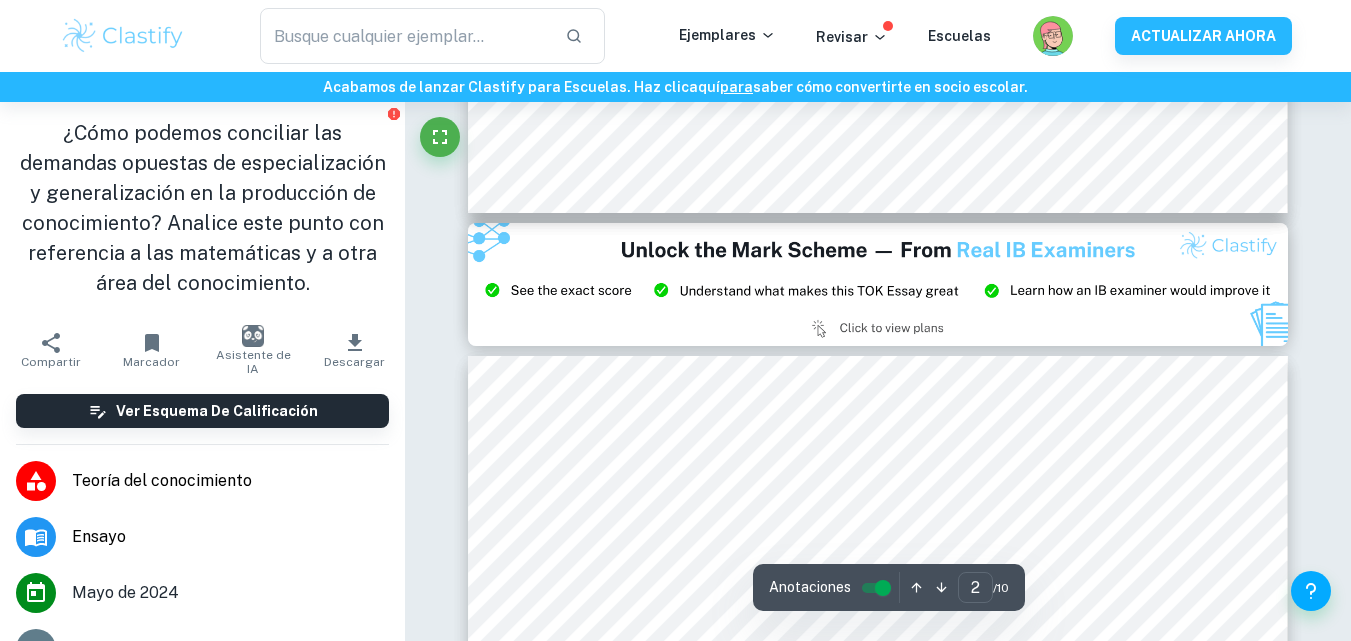 type on "3" 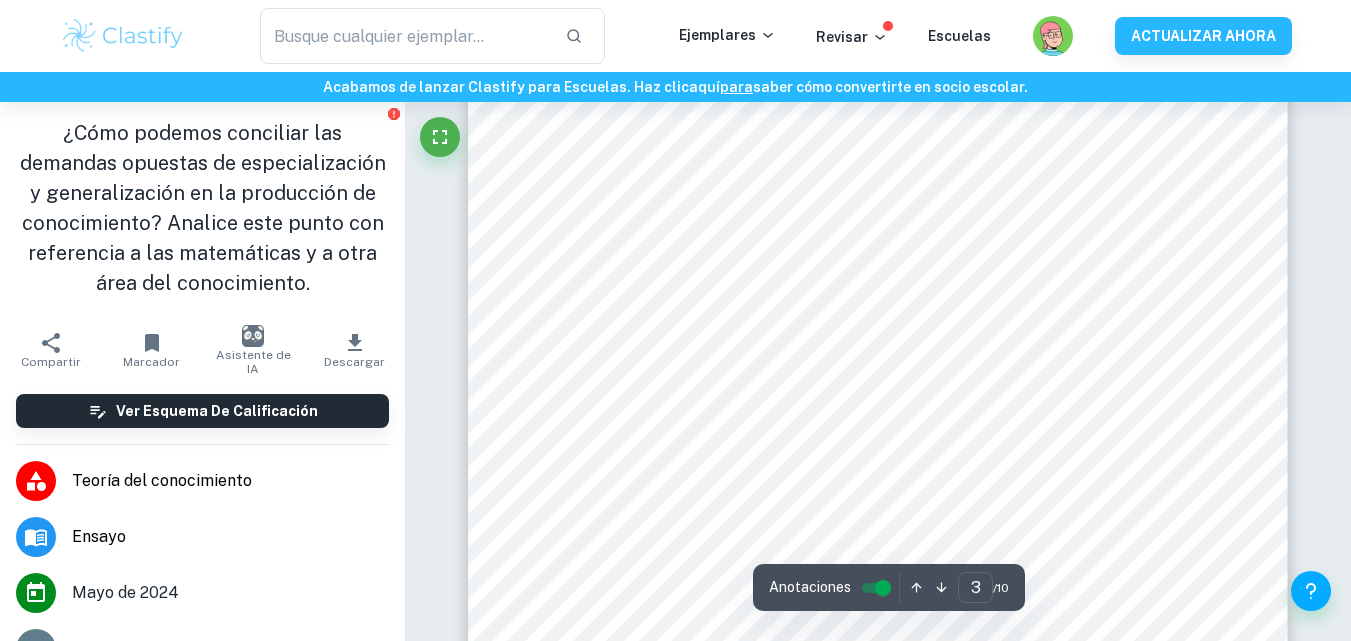 scroll, scrollTop: 2652, scrollLeft: 0, axis: vertical 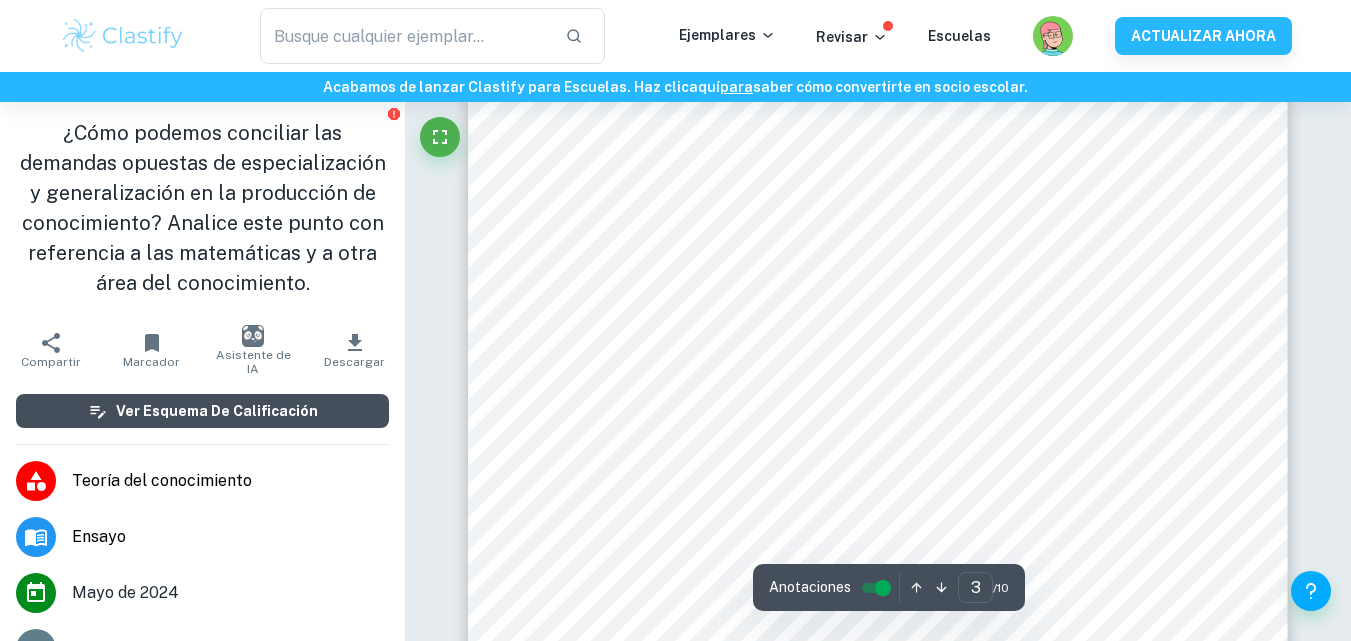 click on "Ver esquema de calificación" at bounding box center (217, 411) 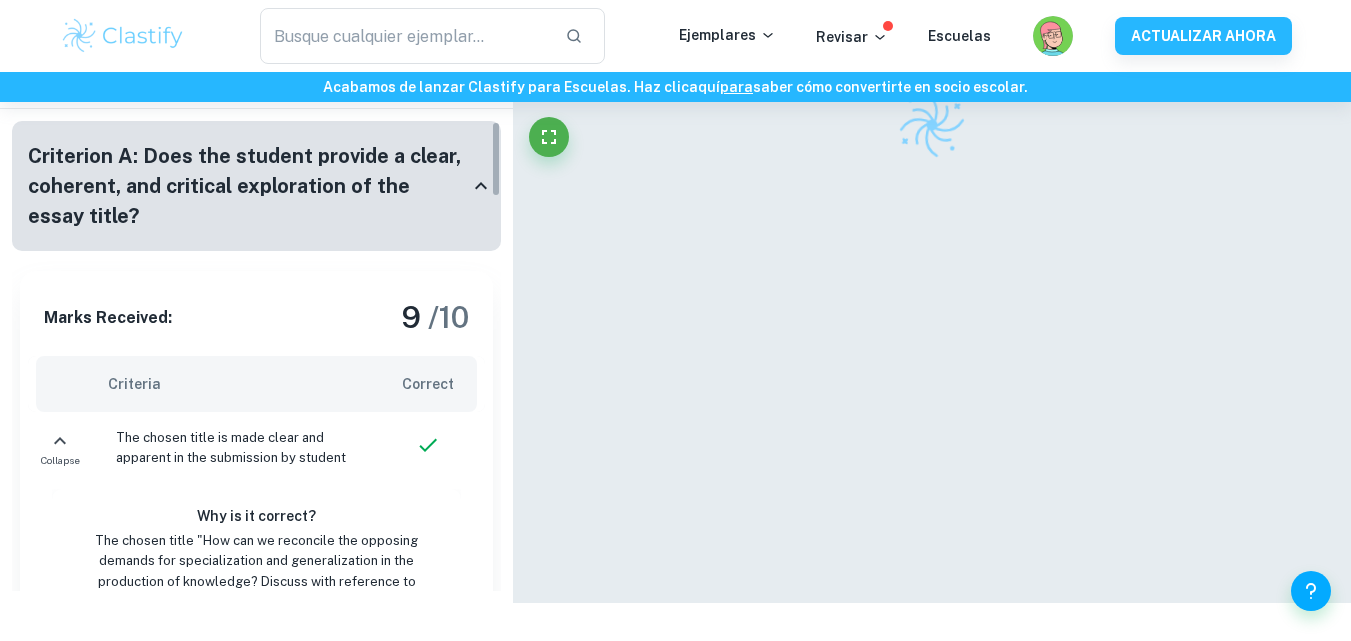 scroll, scrollTop: 102, scrollLeft: 0, axis: vertical 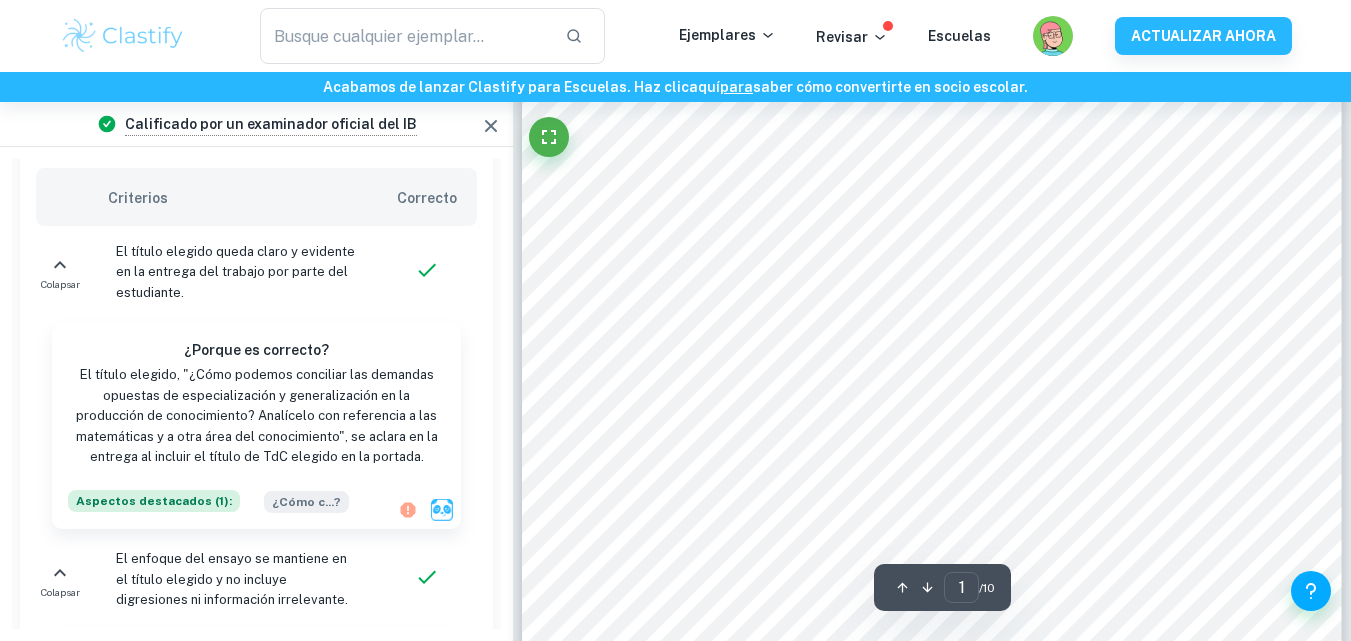 click on "El título elegido queda claro y evidente en la entrega del trabajo por parte del estudiante." at bounding box center [238, 272] 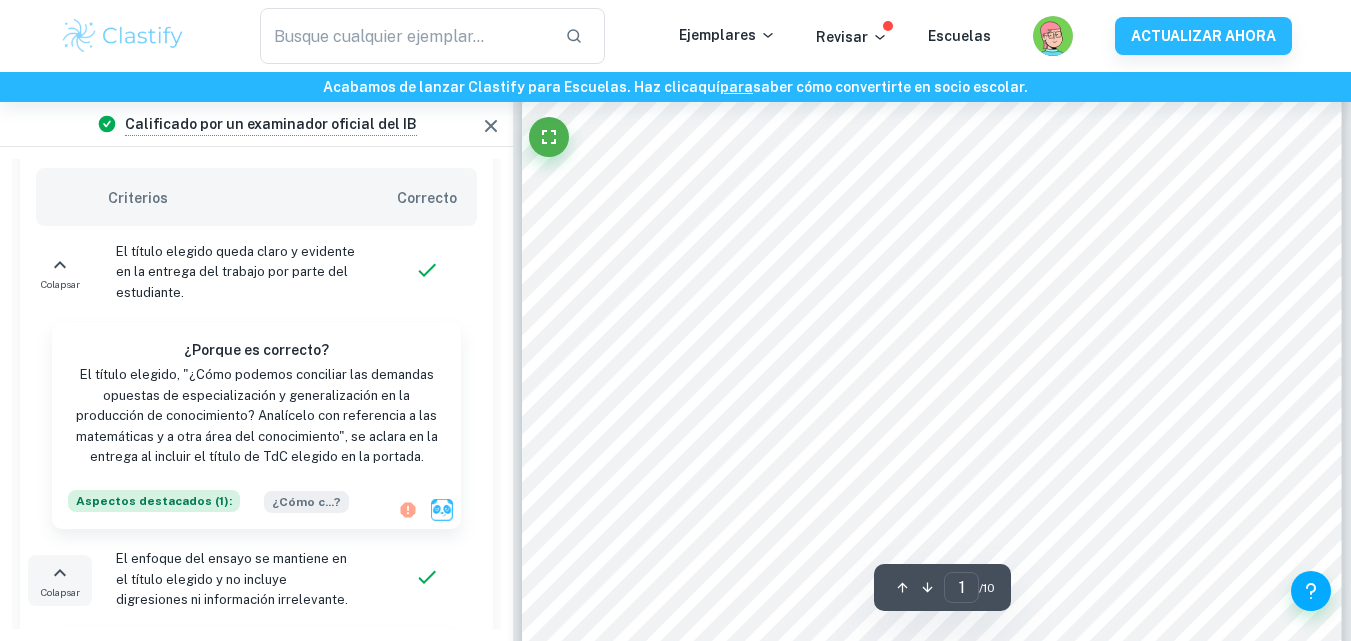 click 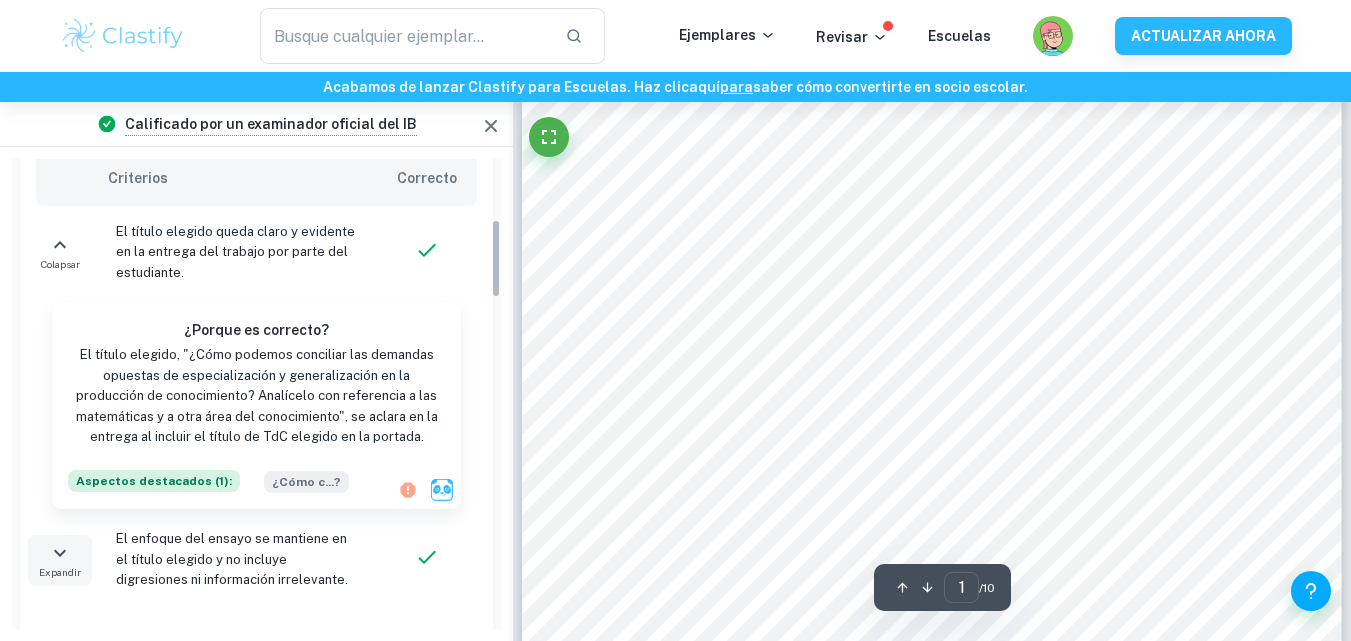 scroll, scrollTop: 366, scrollLeft: 0, axis: vertical 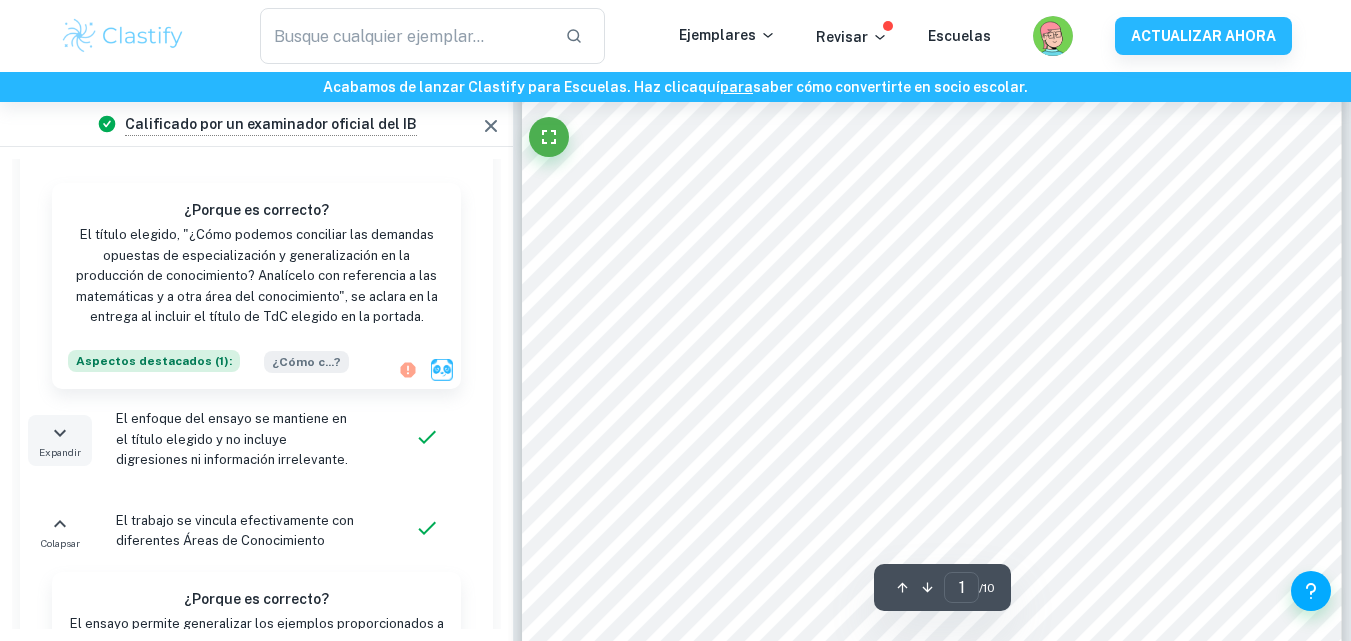 click on "El enfoque del ensayo se mantiene en el título elegido y no incluye digresiones ni información irrelevante." at bounding box center [232, 439] 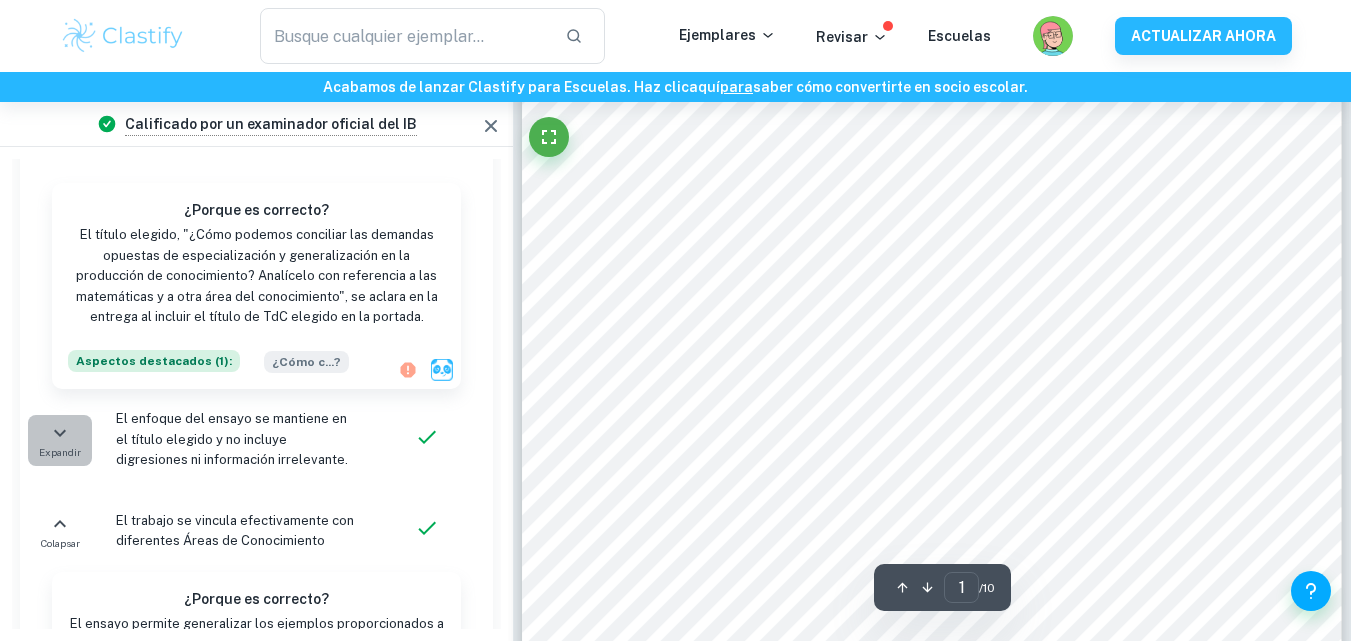 click 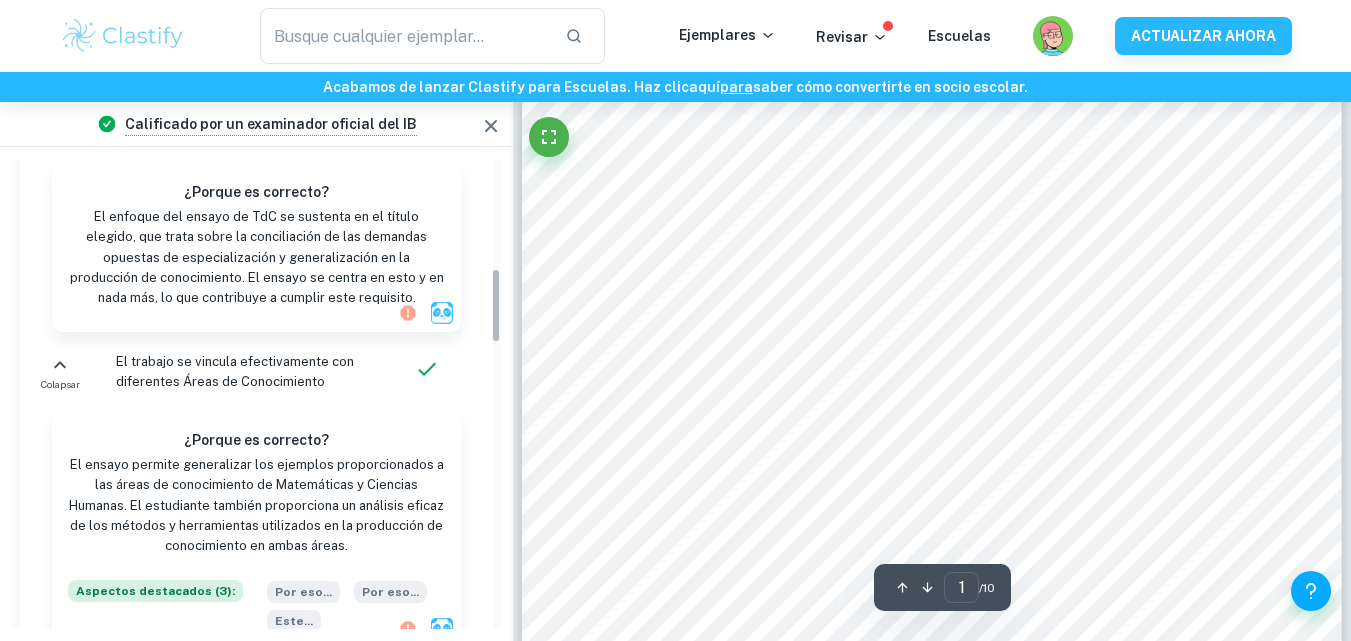 scroll, scrollTop: 700, scrollLeft: 0, axis: vertical 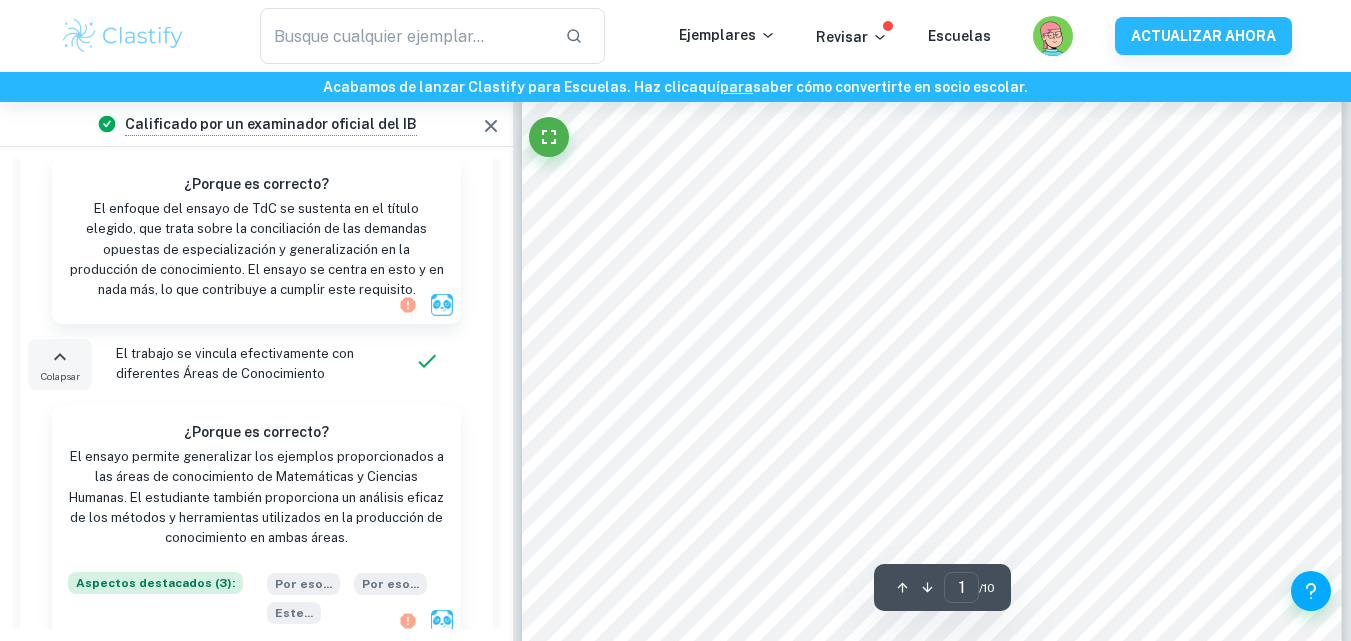 click on "Colapsar" at bounding box center [60, 376] 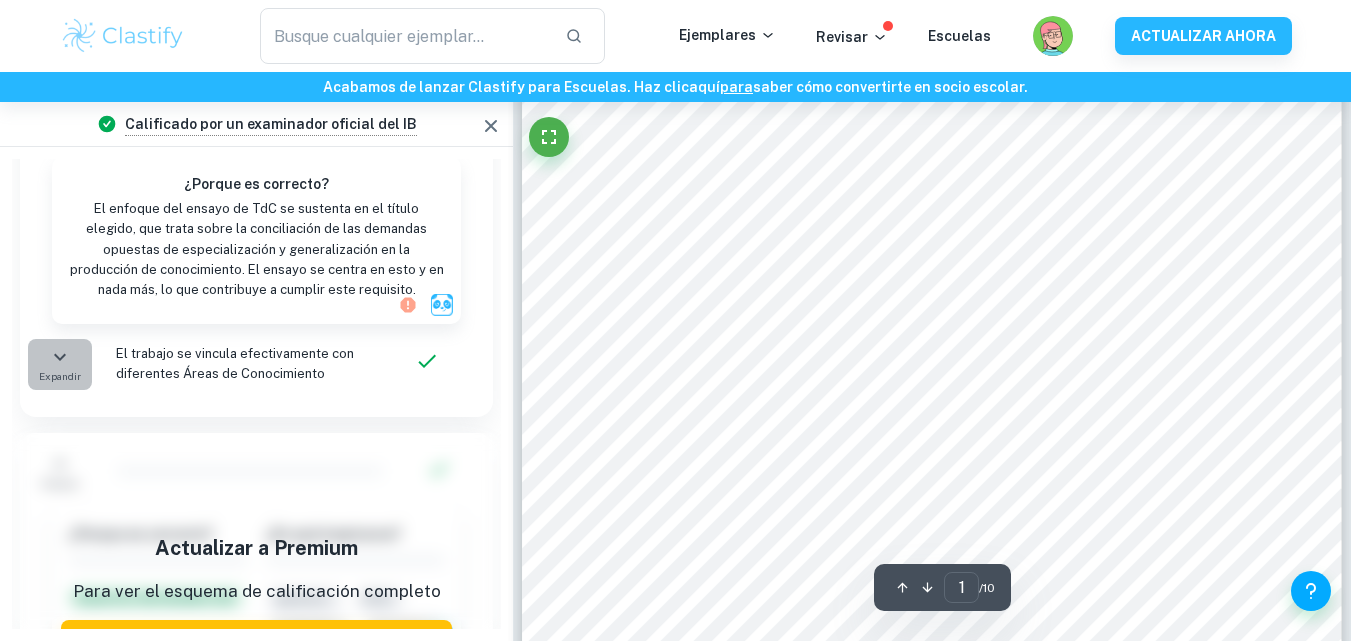 click on "Expandir" at bounding box center (60, 376) 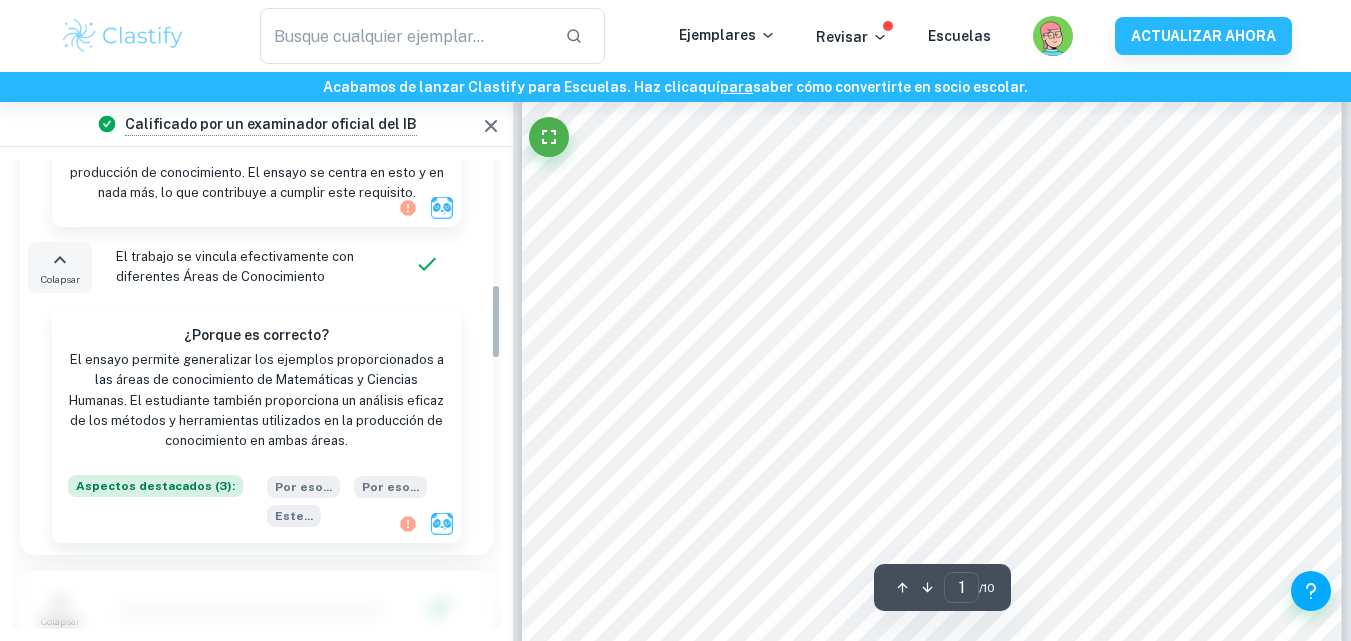 scroll, scrollTop: 809, scrollLeft: 0, axis: vertical 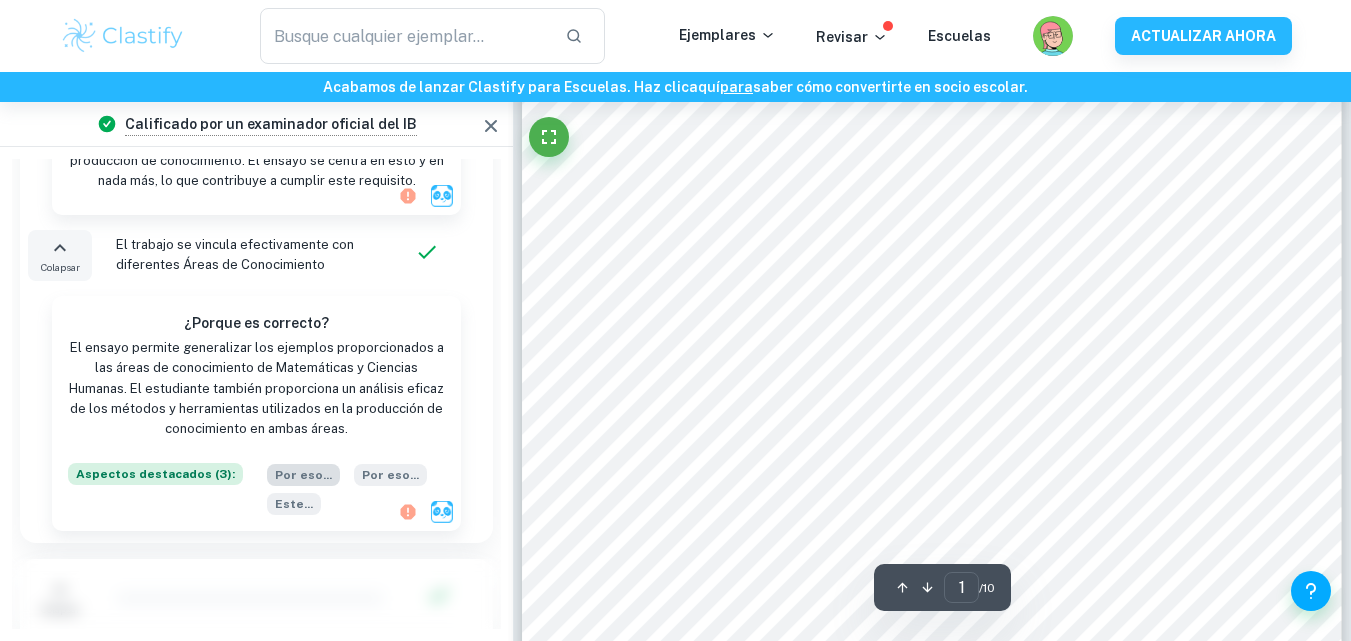 click on "Por eso  ..." at bounding box center (303, 475) 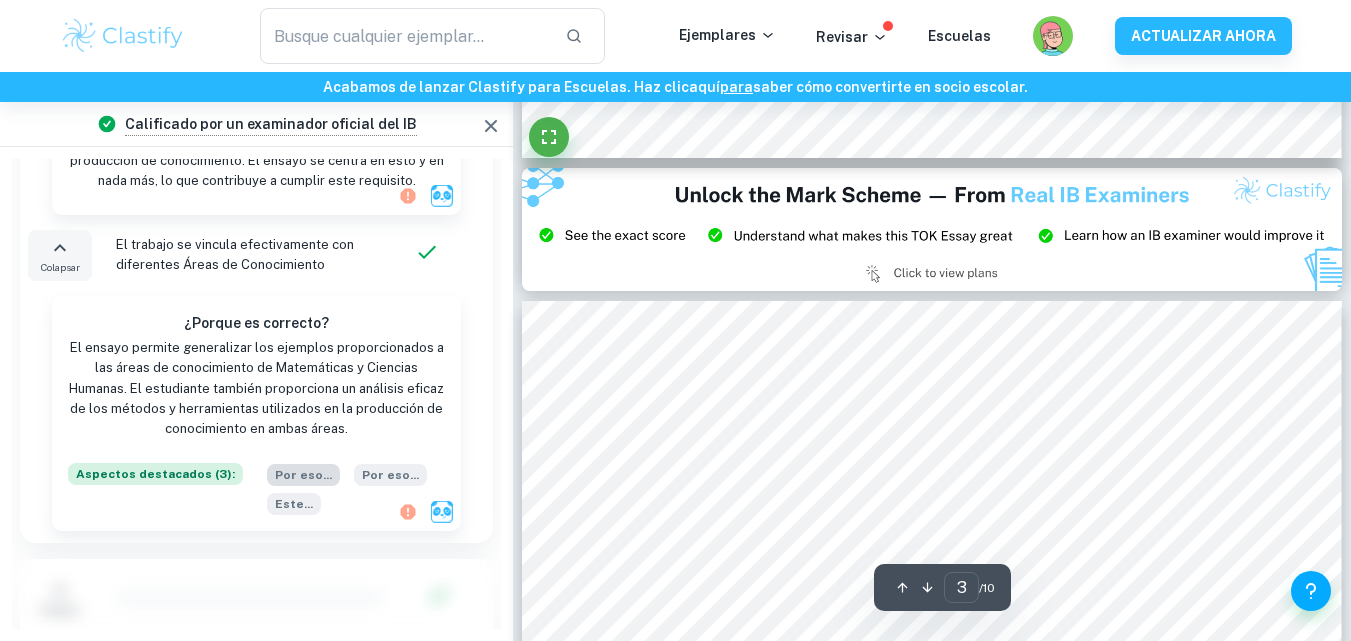 scroll, scrollTop: 2728, scrollLeft: 0, axis: vertical 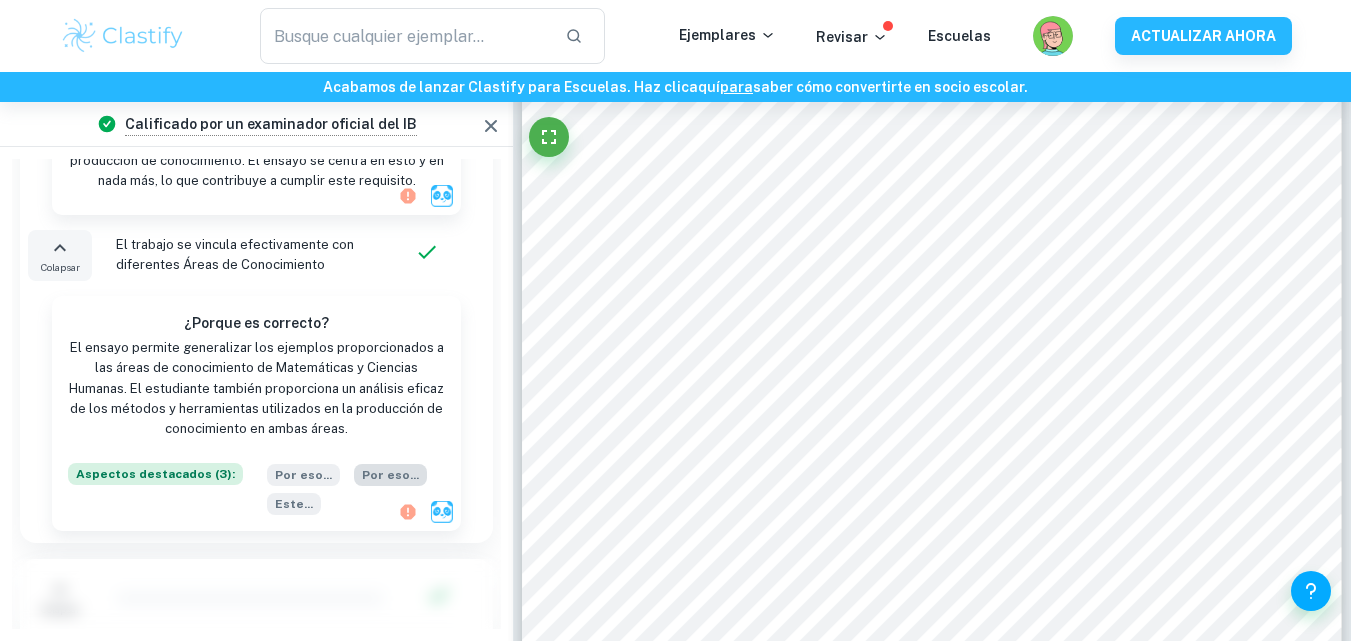 click on "..." at bounding box center (414, 475) 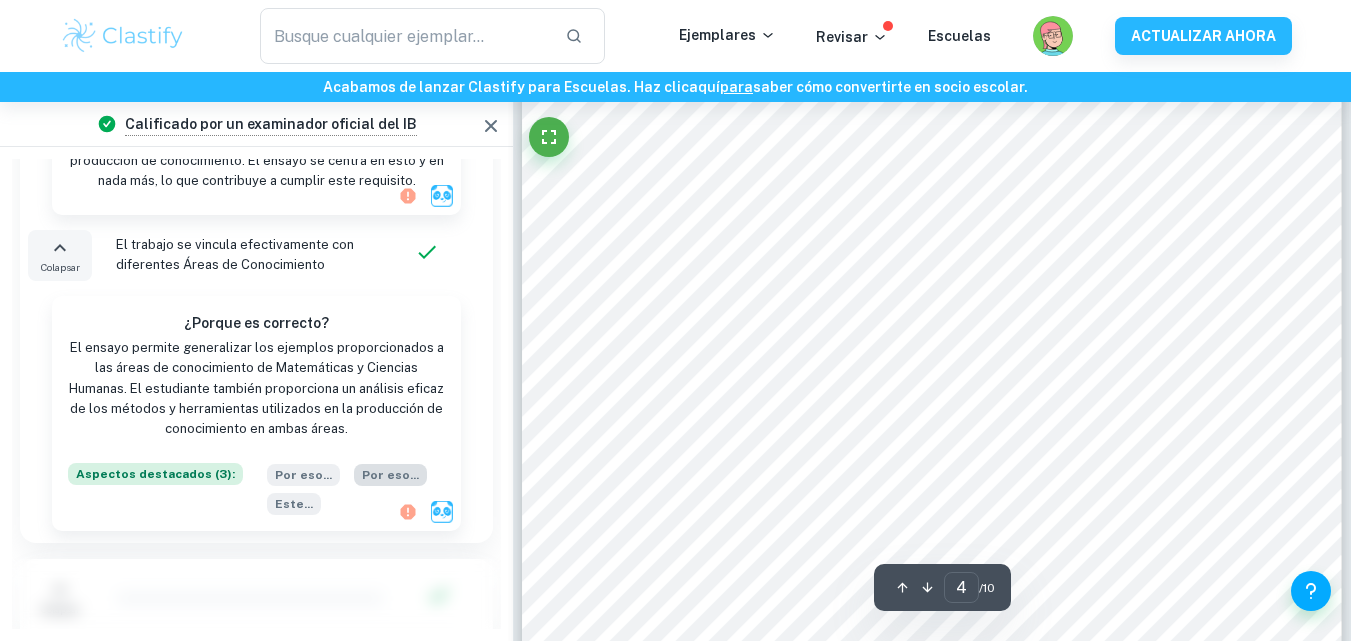 scroll, scrollTop: 3935, scrollLeft: 0, axis: vertical 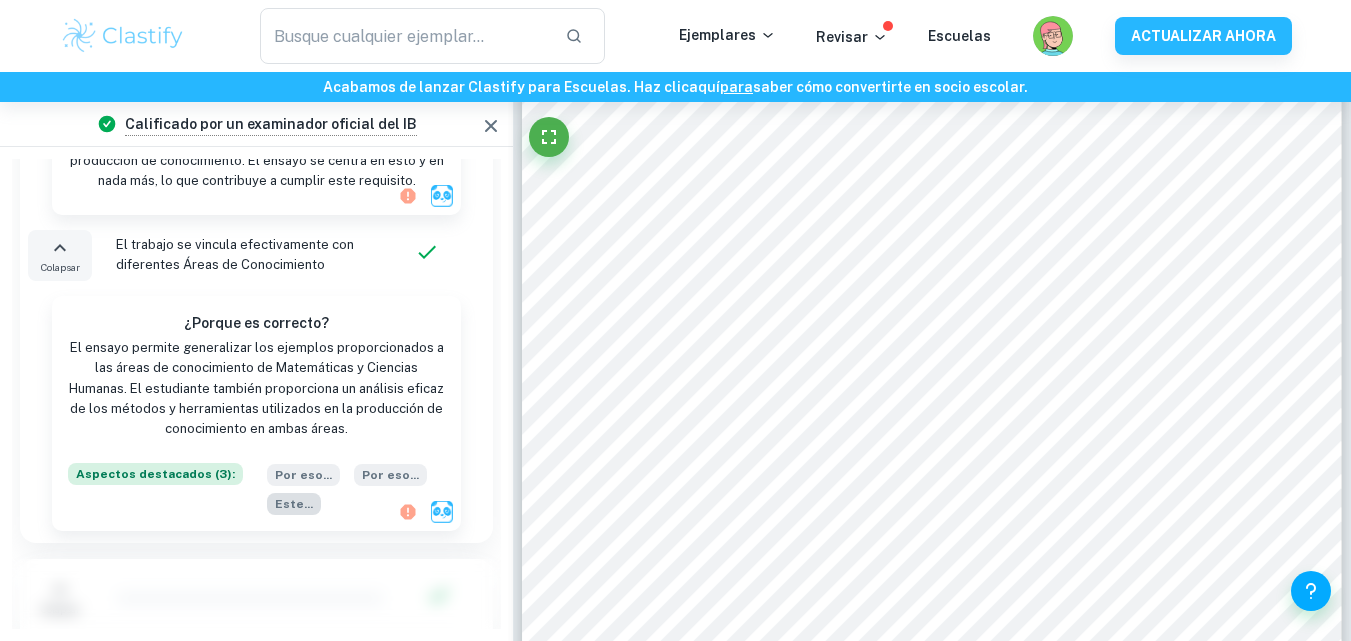 click on "Este" at bounding box center (289, 504) 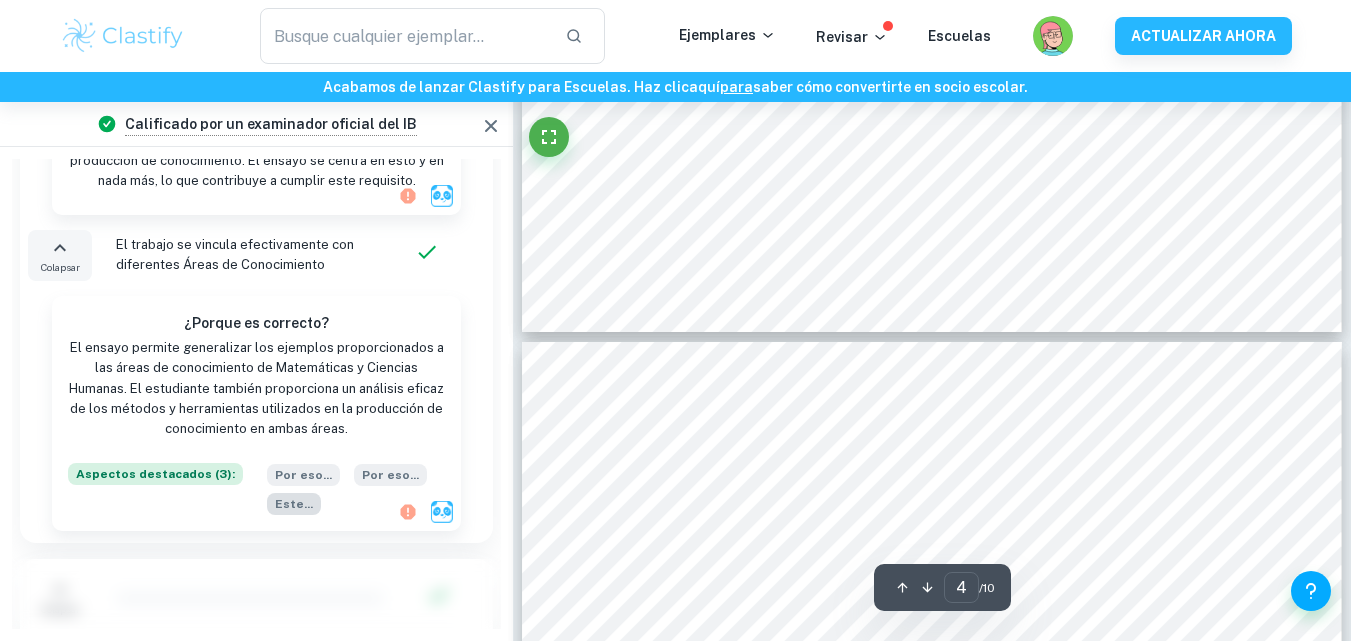 type on "5" 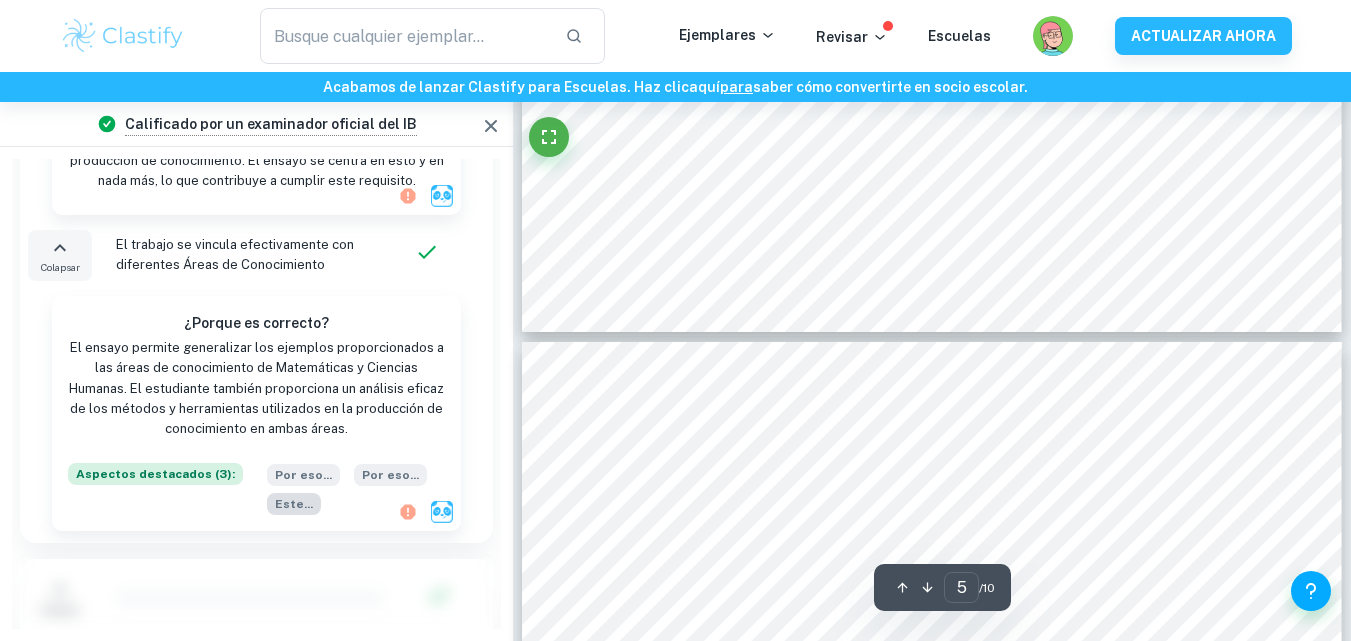 scroll, scrollTop: 4987, scrollLeft: 0, axis: vertical 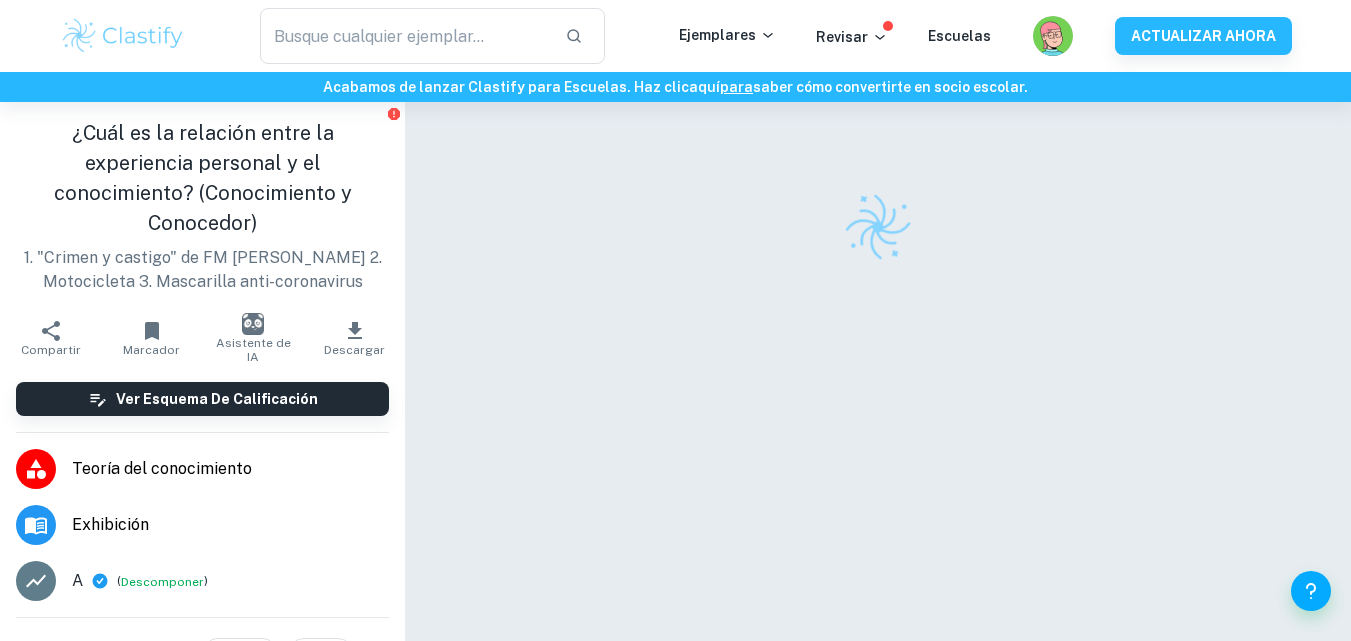 click 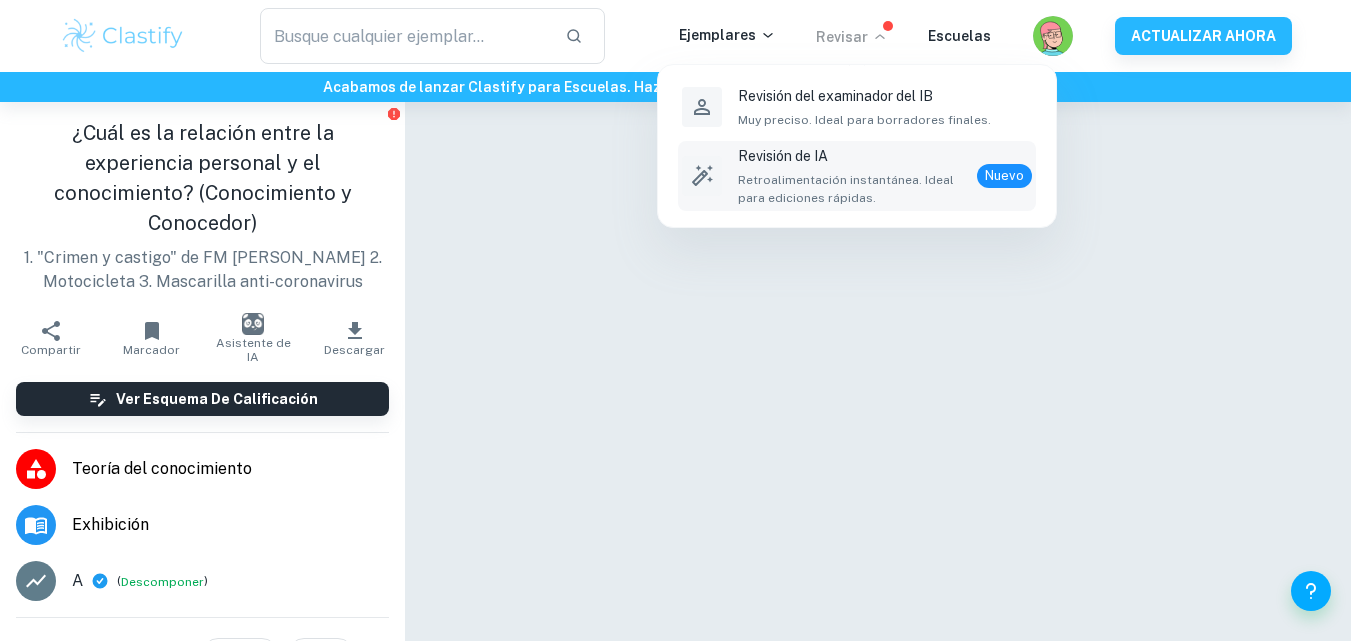 scroll, scrollTop: 0, scrollLeft: 0, axis: both 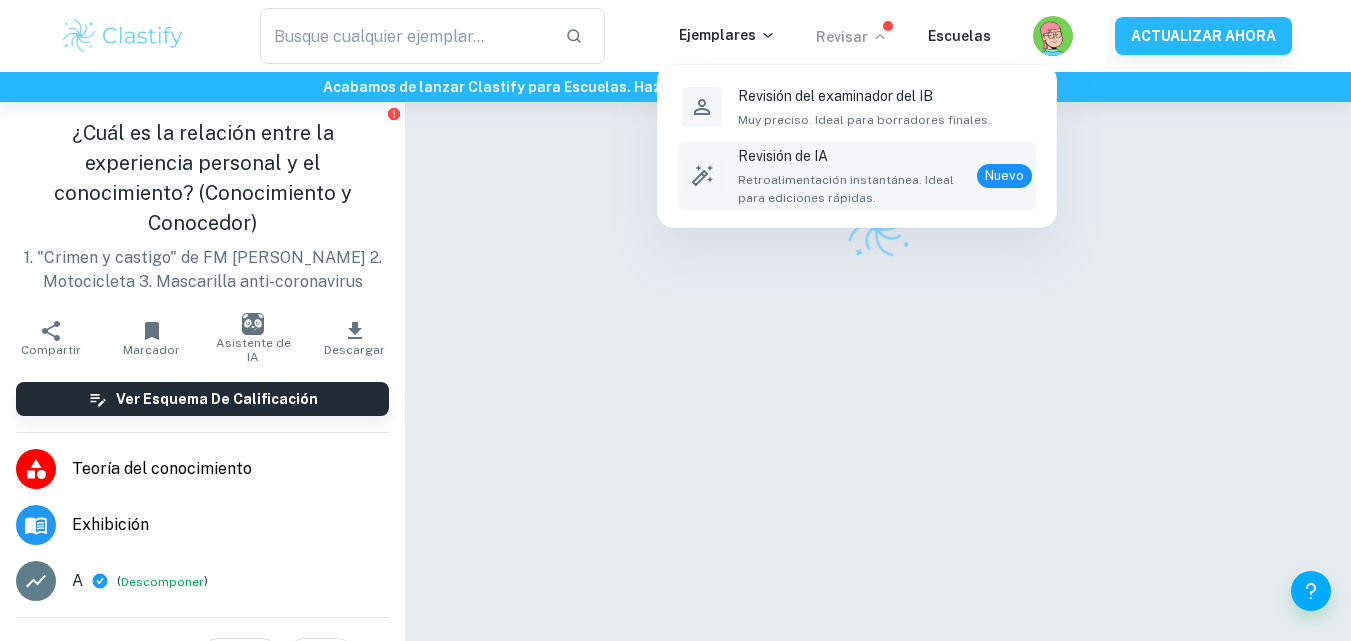 click on "Retroalimentación instantánea. Ideal para ediciones rápidas." at bounding box center [846, 189] 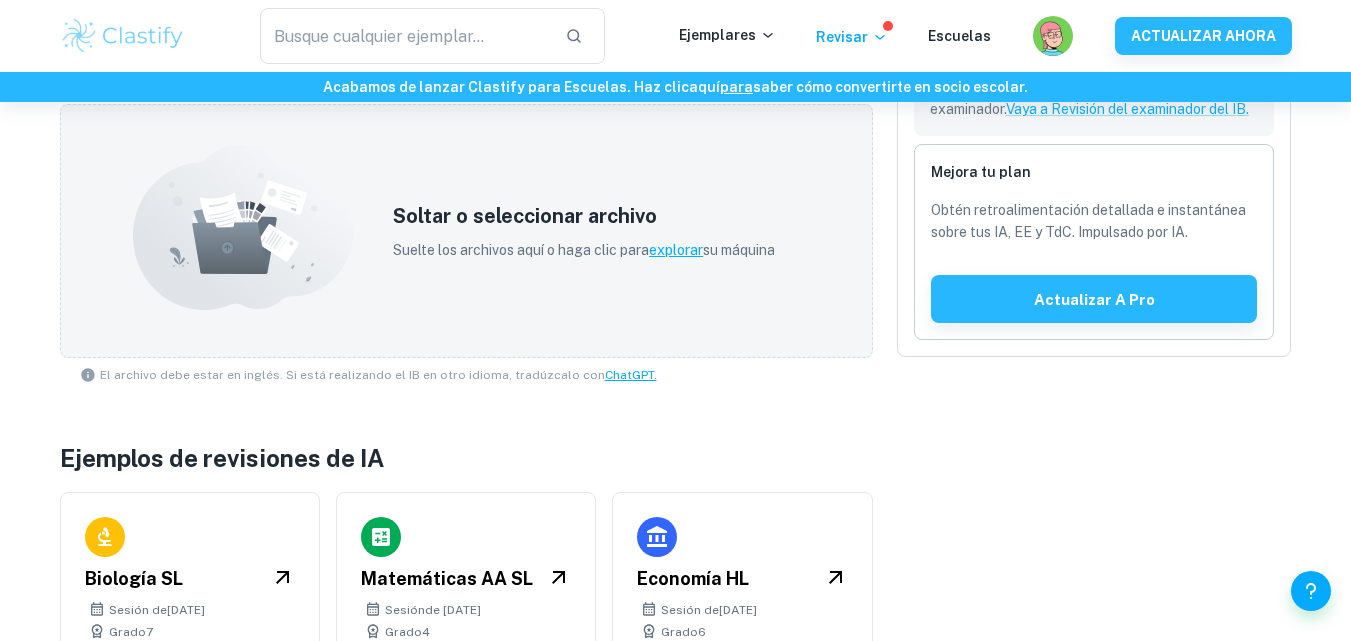 scroll, scrollTop: 0, scrollLeft: 0, axis: both 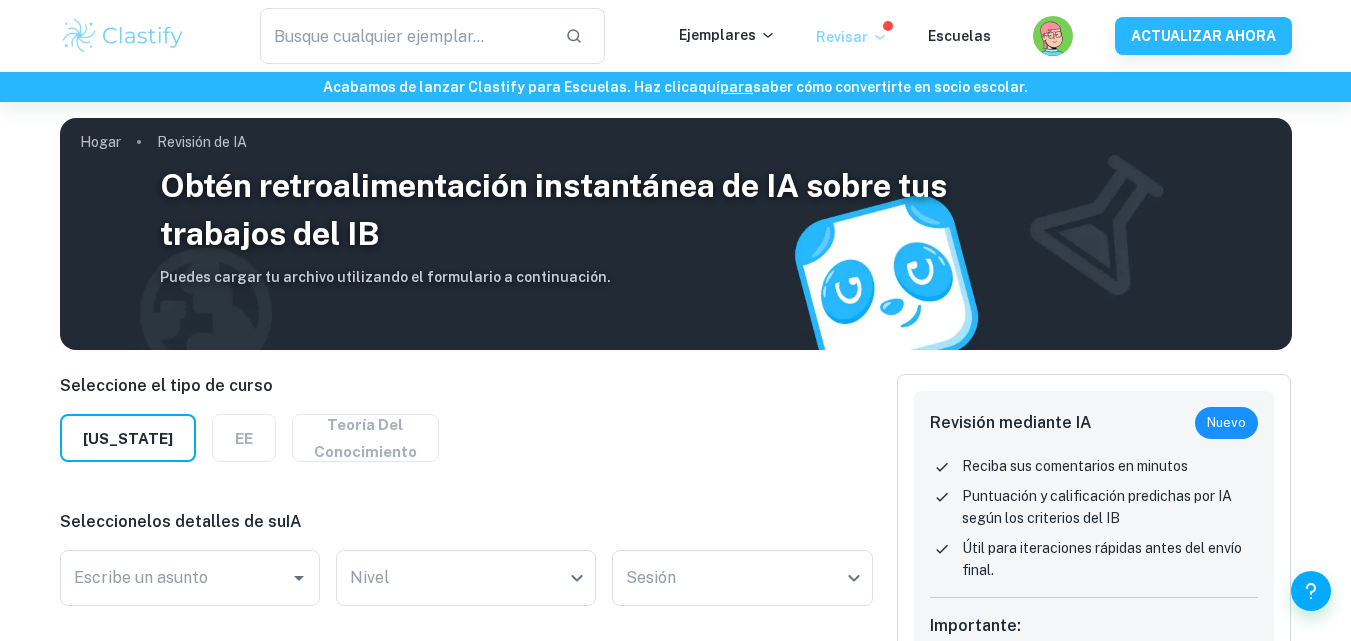 click on "Revisar" at bounding box center (842, 37) 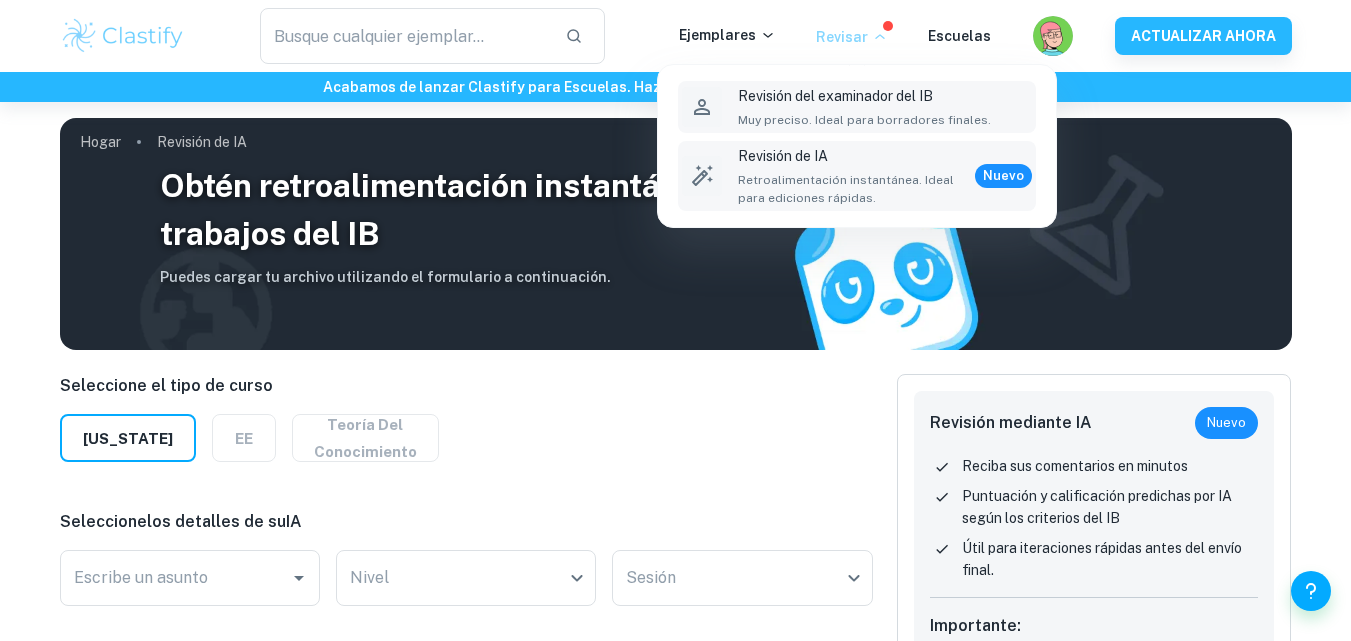 click on "Muy preciso. Ideal para borradores finales." at bounding box center (864, 120) 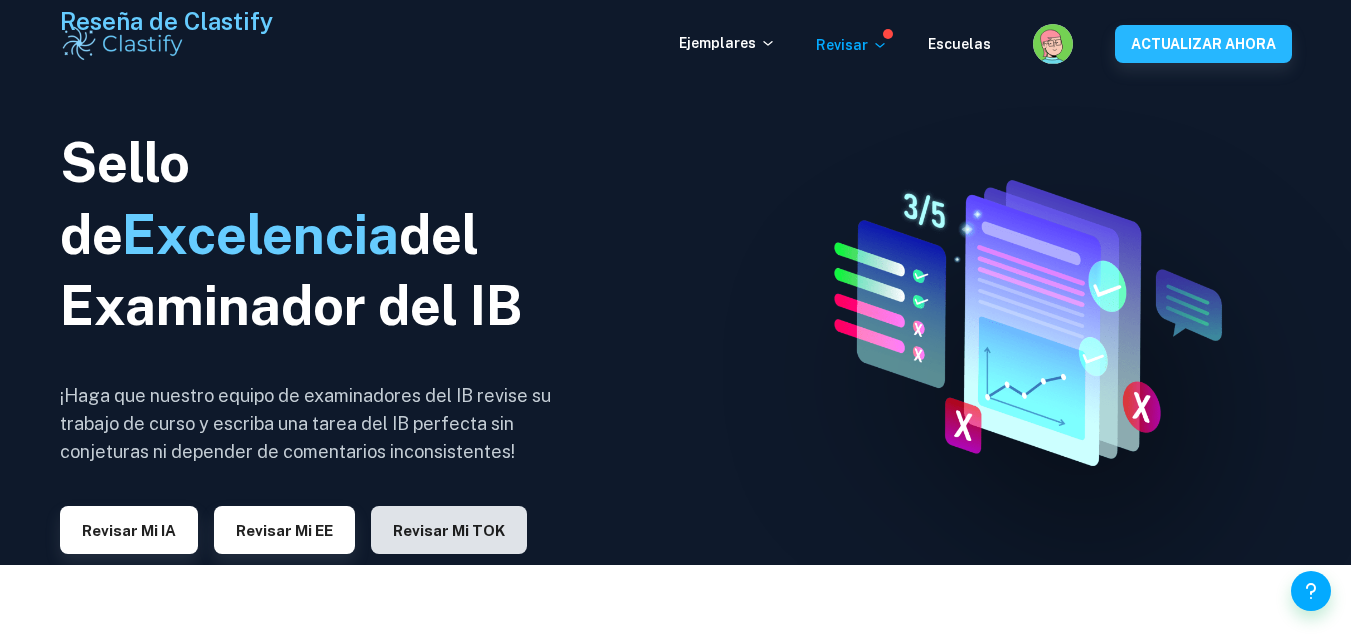 scroll, scrollTop: 0, scrollLeft: 0, axis: both 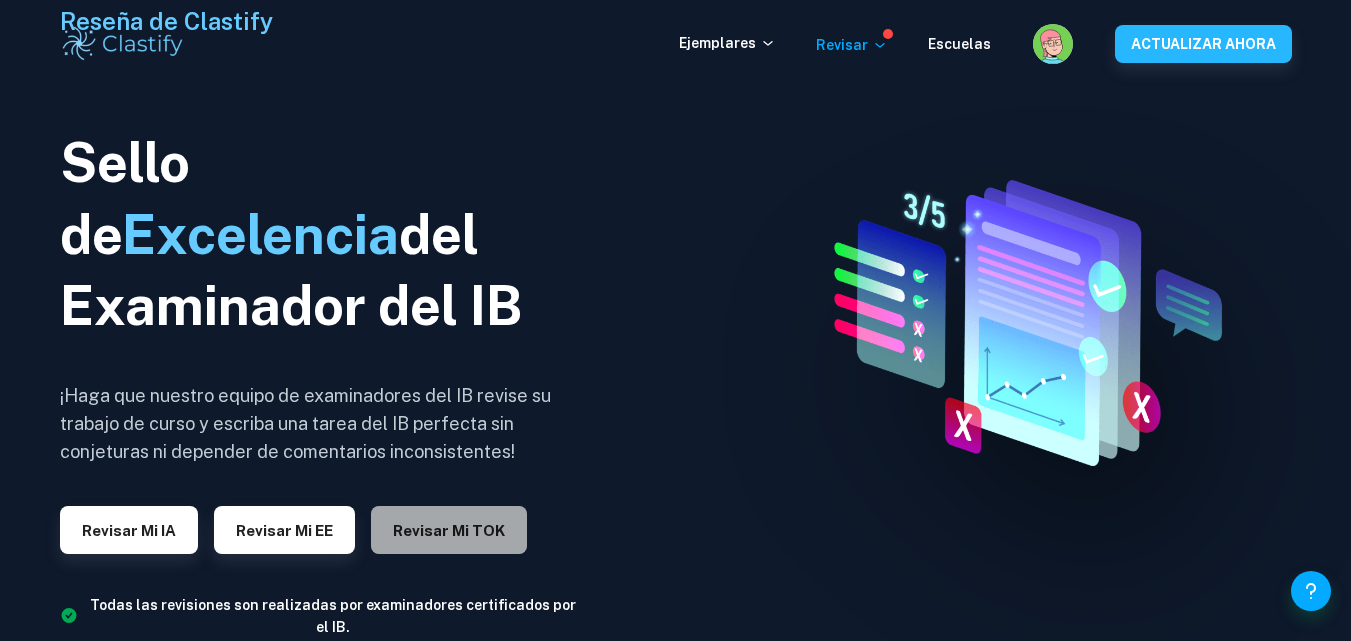 click on "Revisar mi TOK" at bounding box center [449, 530] 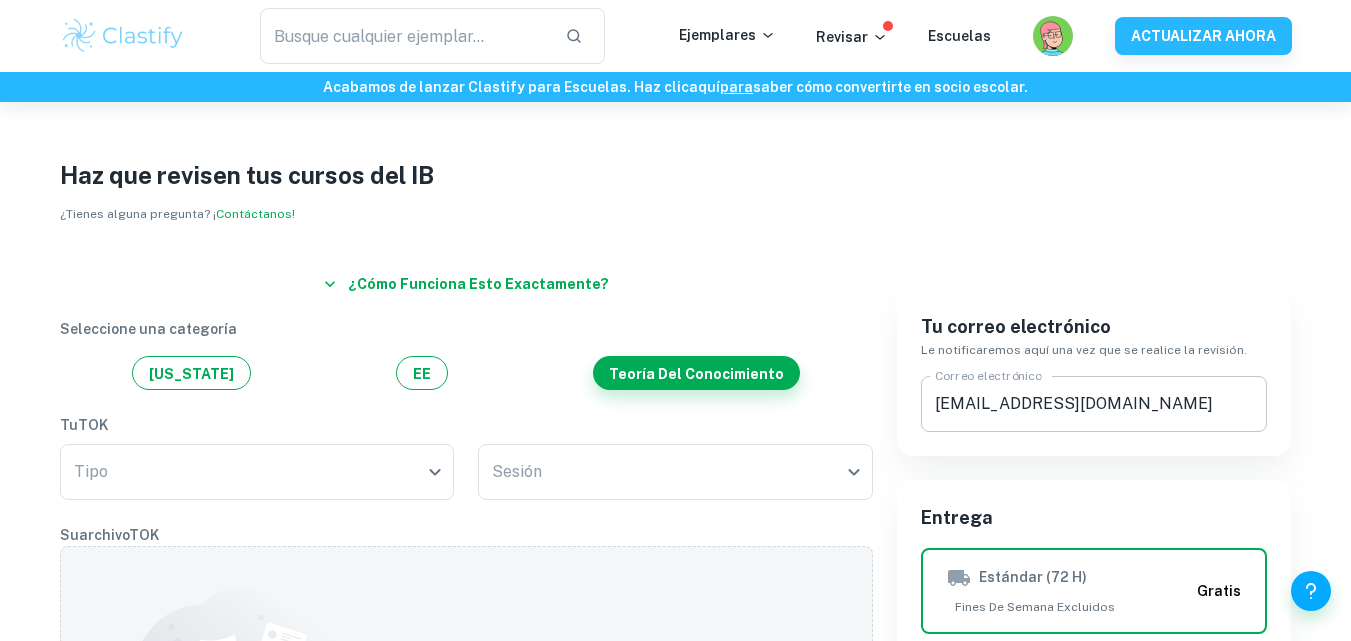 scroll, scrollTop: 0, scrollLeft: 0, axis: both 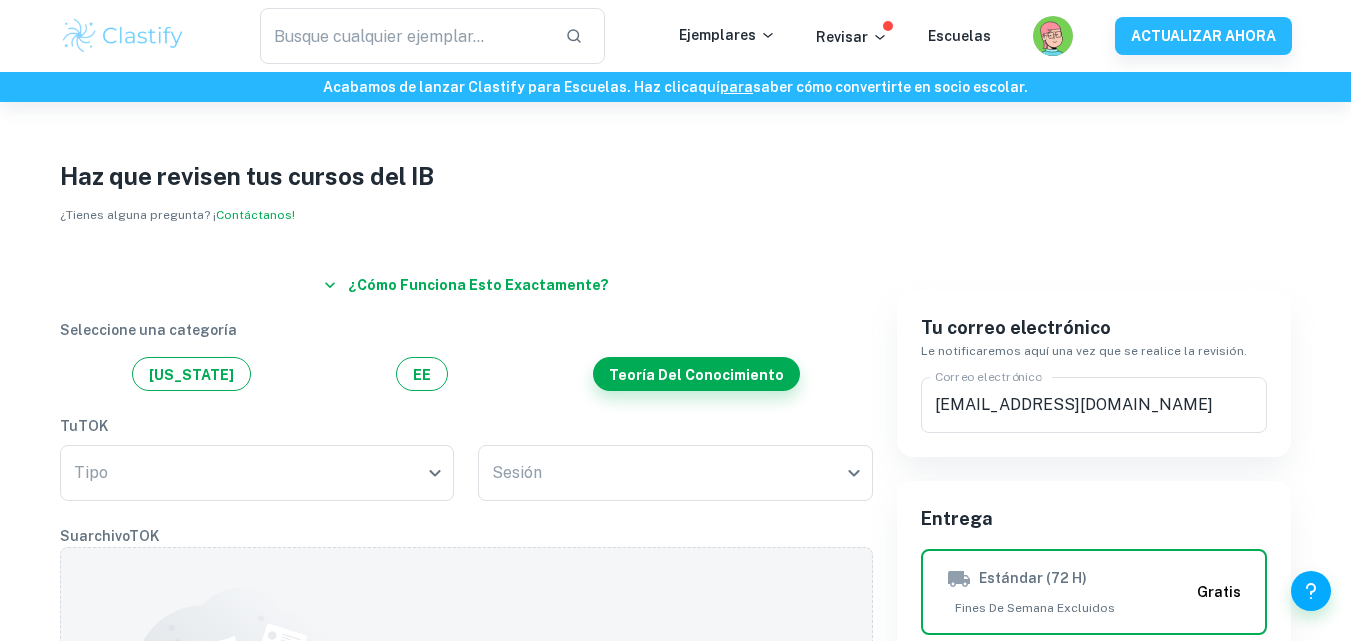 click on "Revisar" at bounding box center (872, 36) 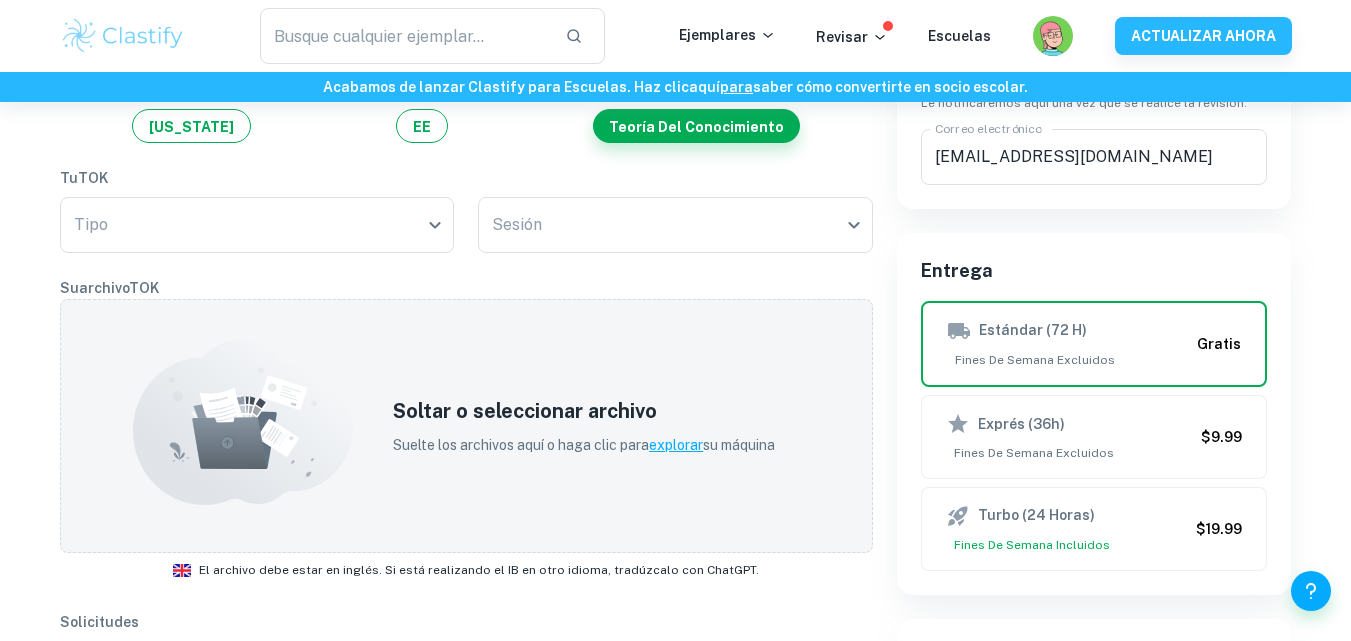 scroll, scrollTop: 249, scrollLeft: 0, axis: vertical 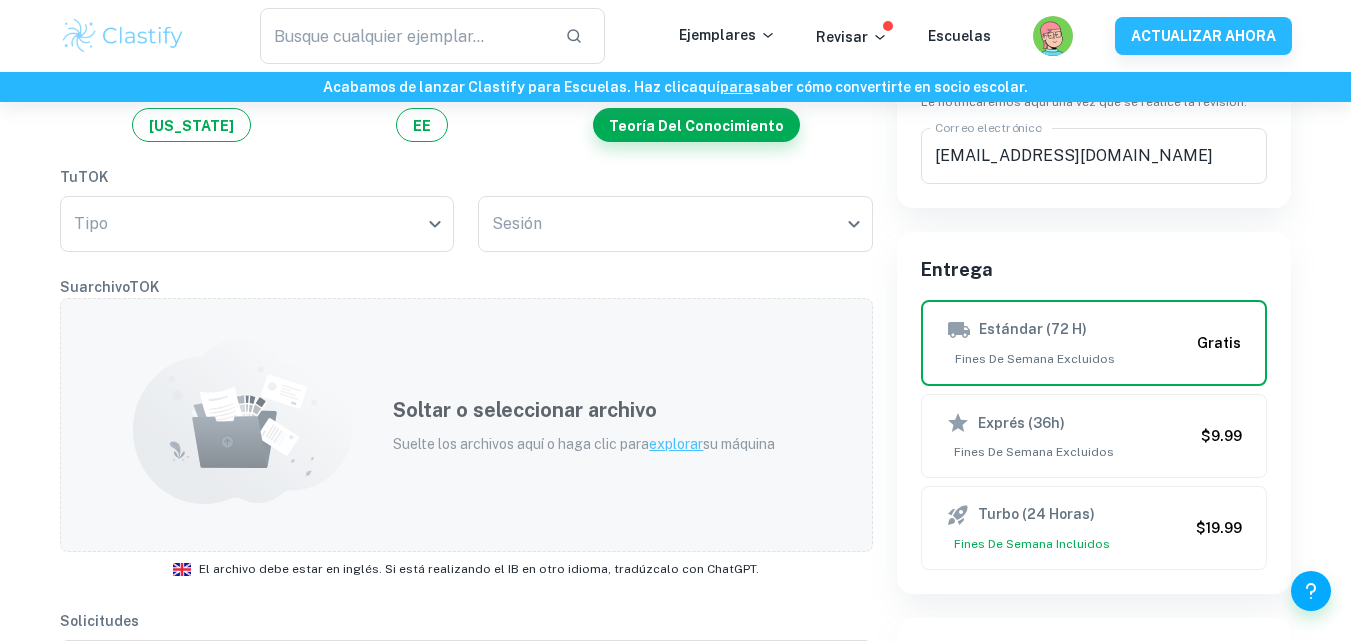 click on "explorar" at bounding box center [676, 444] 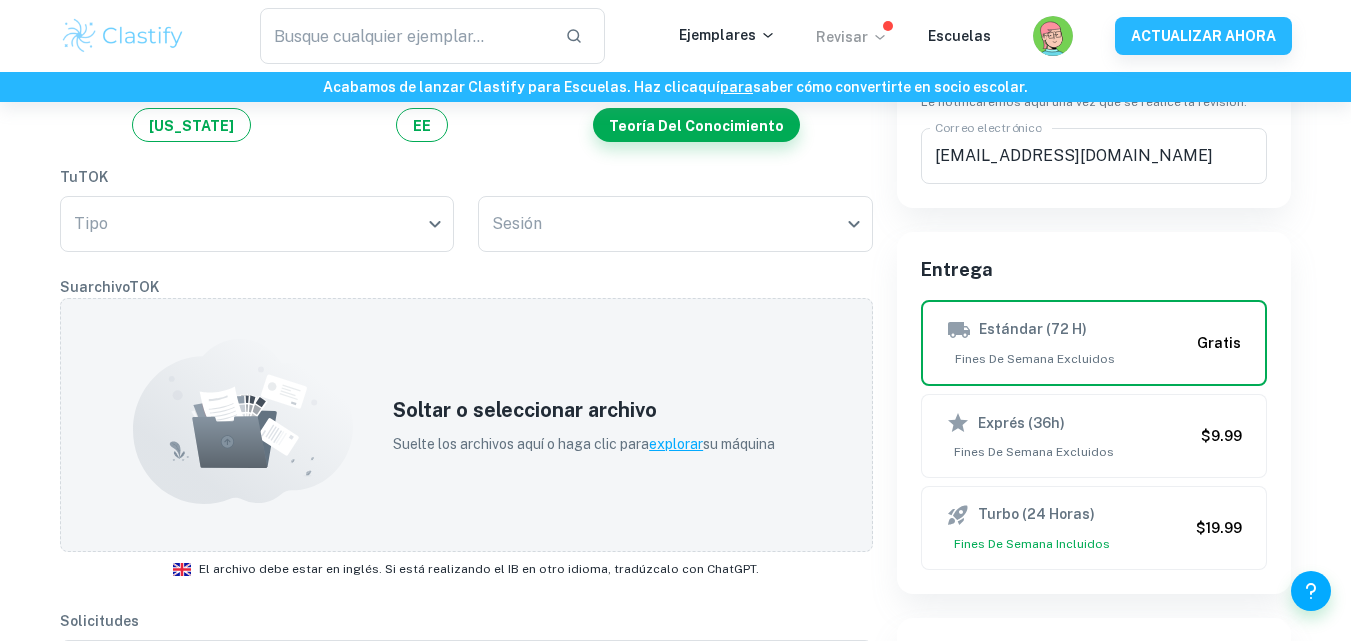 click on "Revisar" at bounding box center (842, 37) 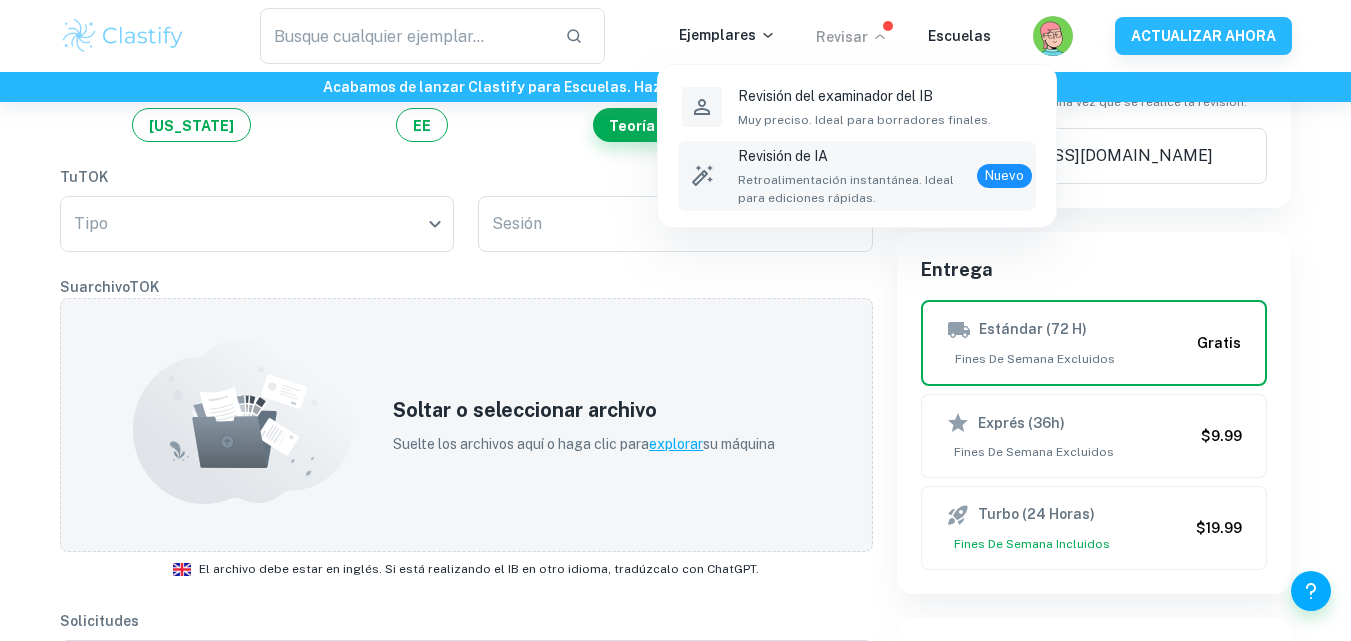 click on "Retroalimentación instantánea. Ideal para ediciones rápidas." at bounding box center (846, 189) 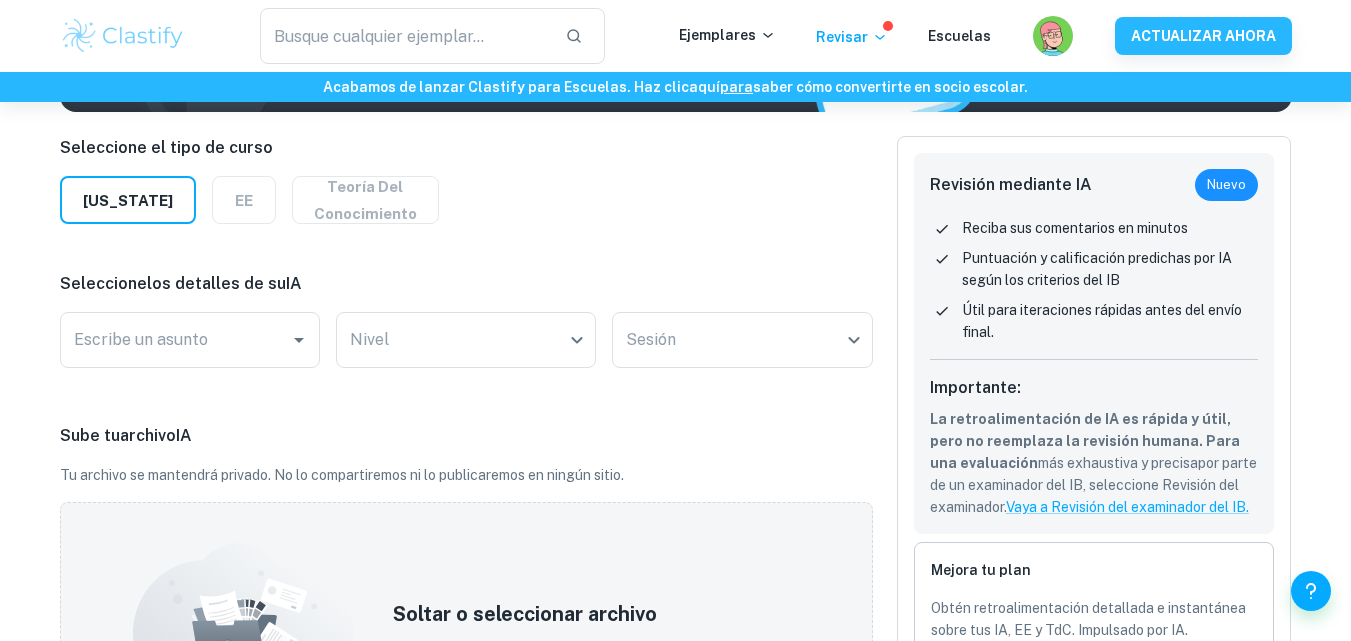 scroll, scrollTop: 272, scrollLeft: 0, axis: vertical 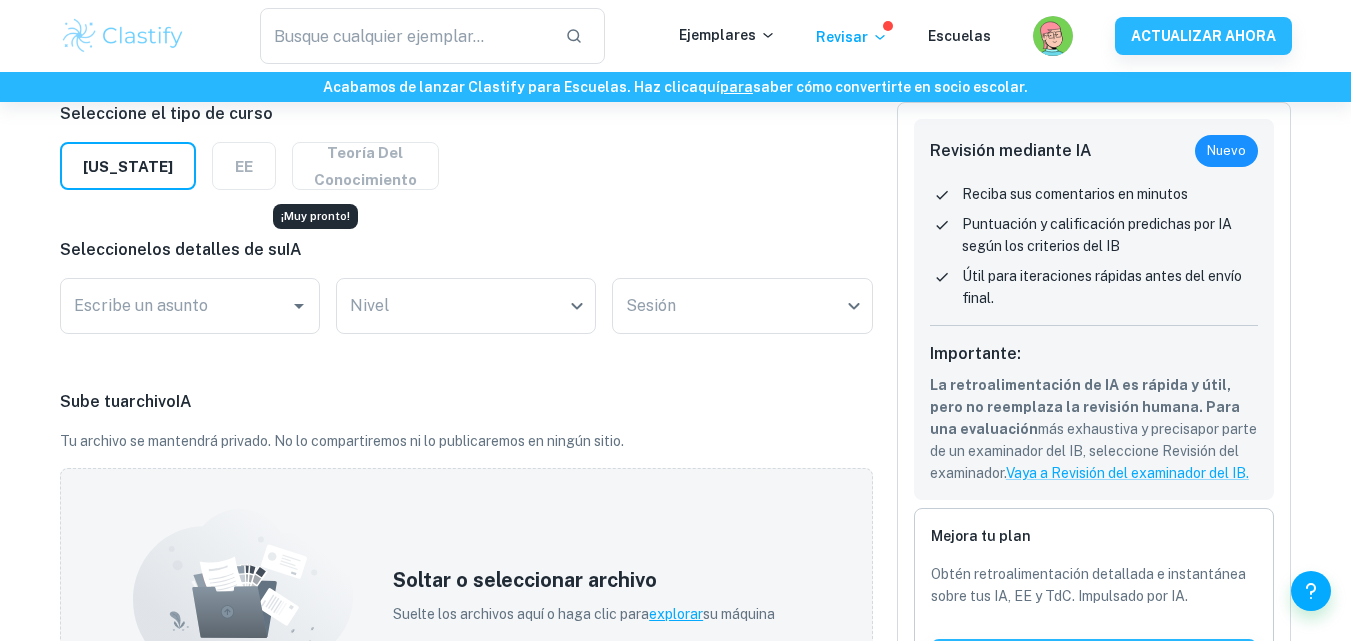 click on "Teoría del conocimiento" at bounding box center (365, 166) 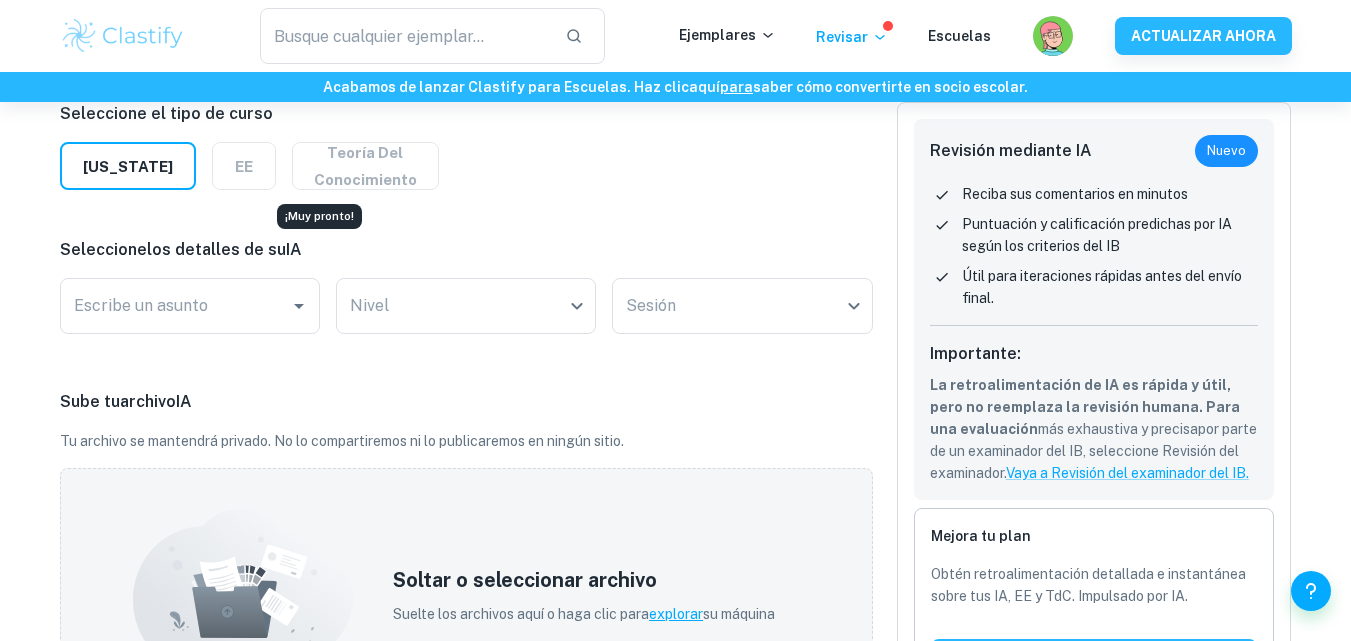 click on "Teoría del conocimiento" at bounding box center (365, 166) 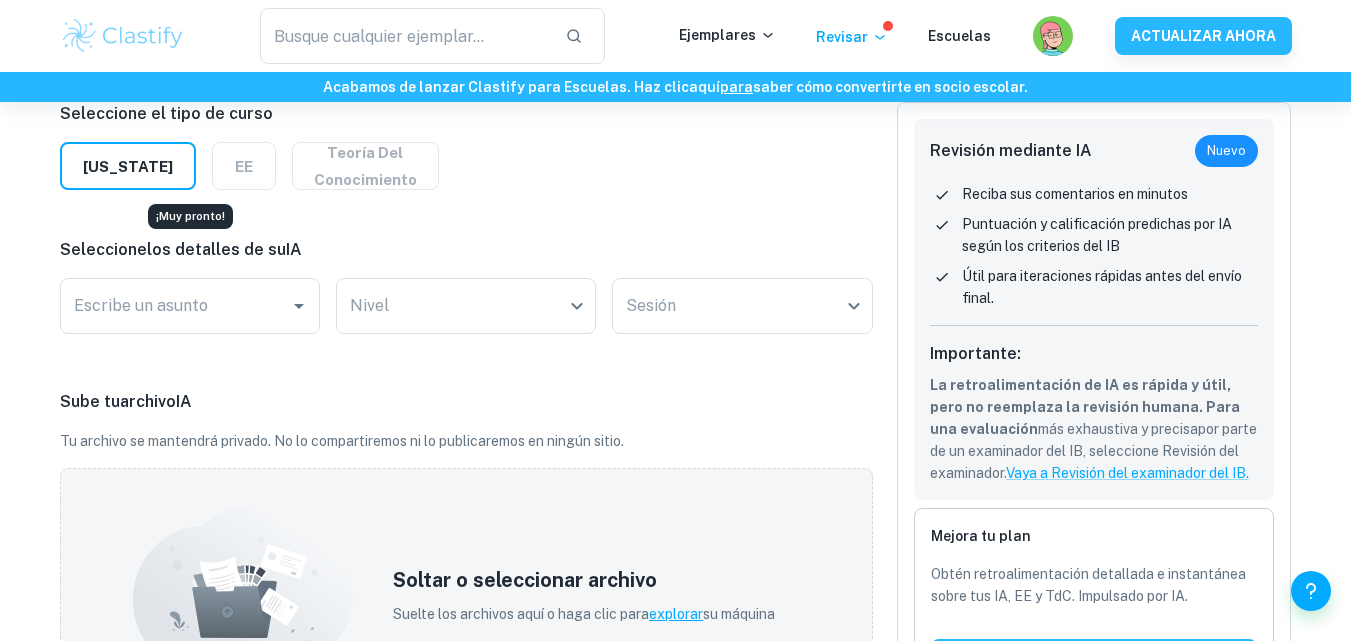 click on "EE" at bounding box center [244, 166] 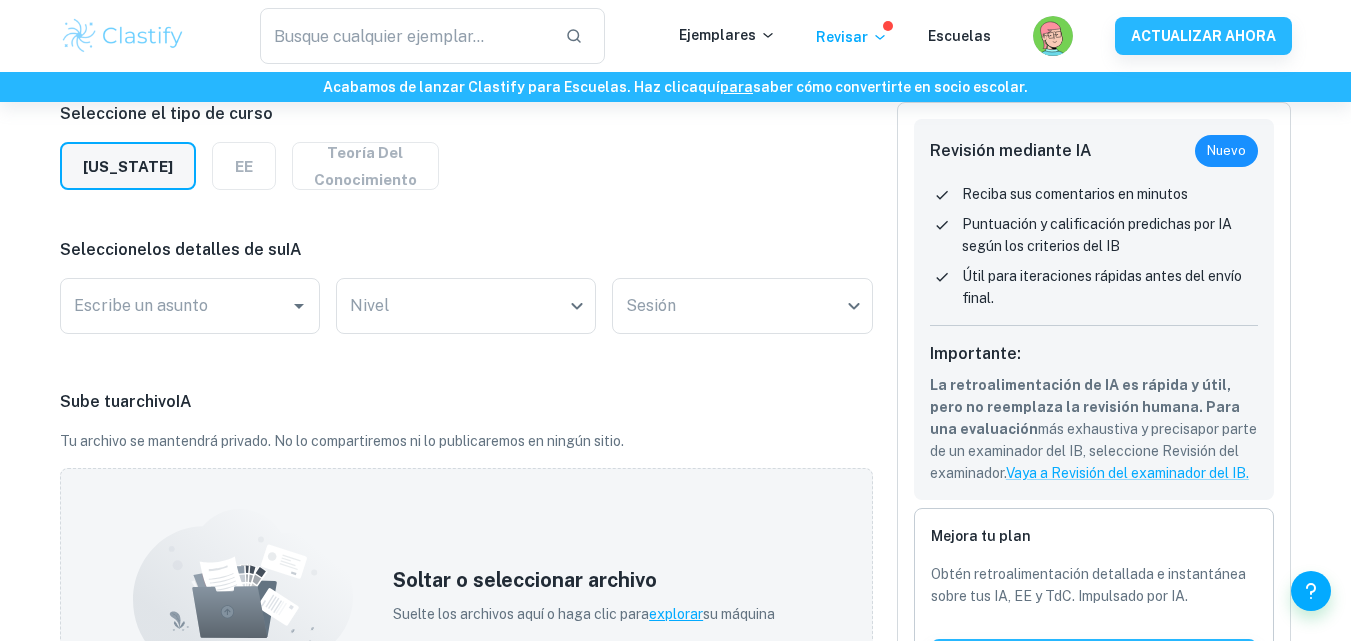 click on "[US_STATE]" at bounding box center [128, 166] 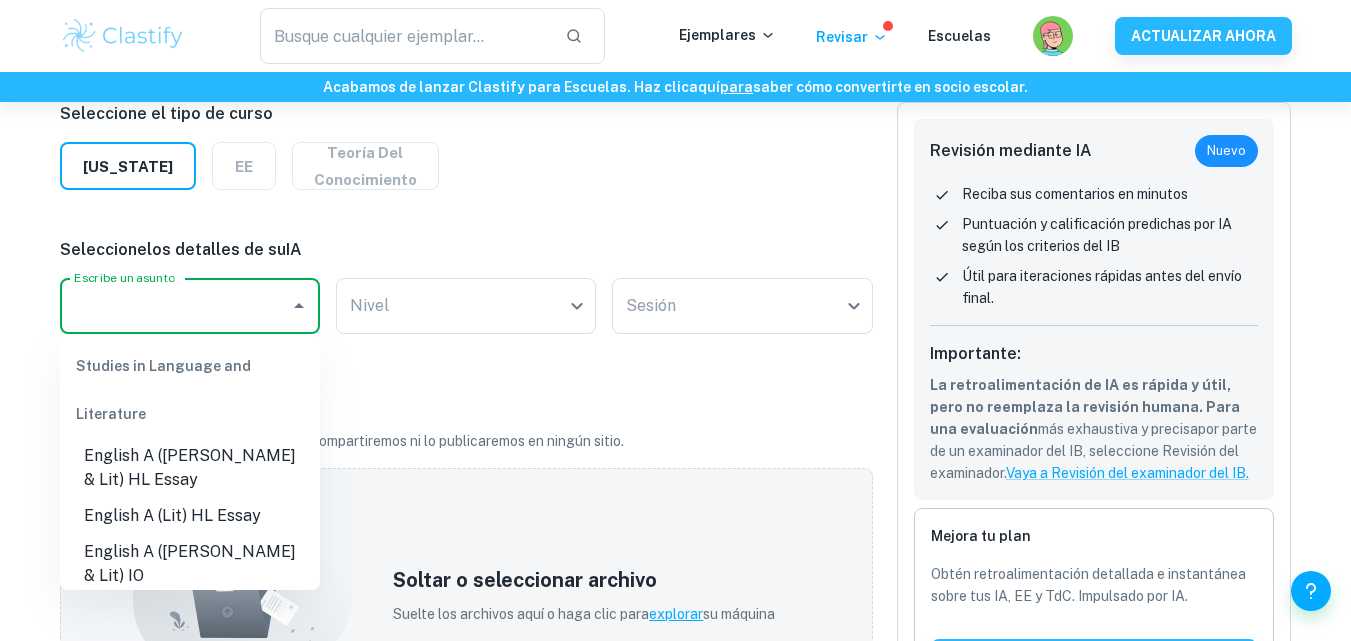 click on "Escribe un asunto" at bounding box center (175, 306) 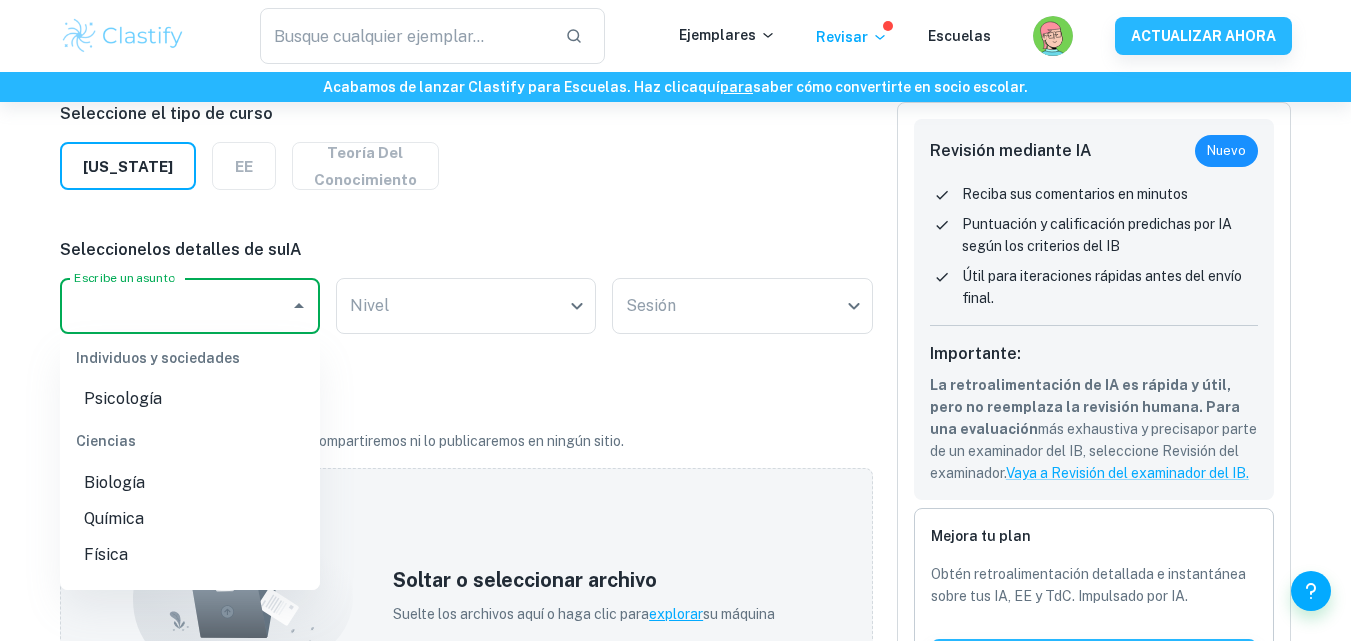 scroll, scrollTop: 538, scrollLeft: 0, axis: vertical 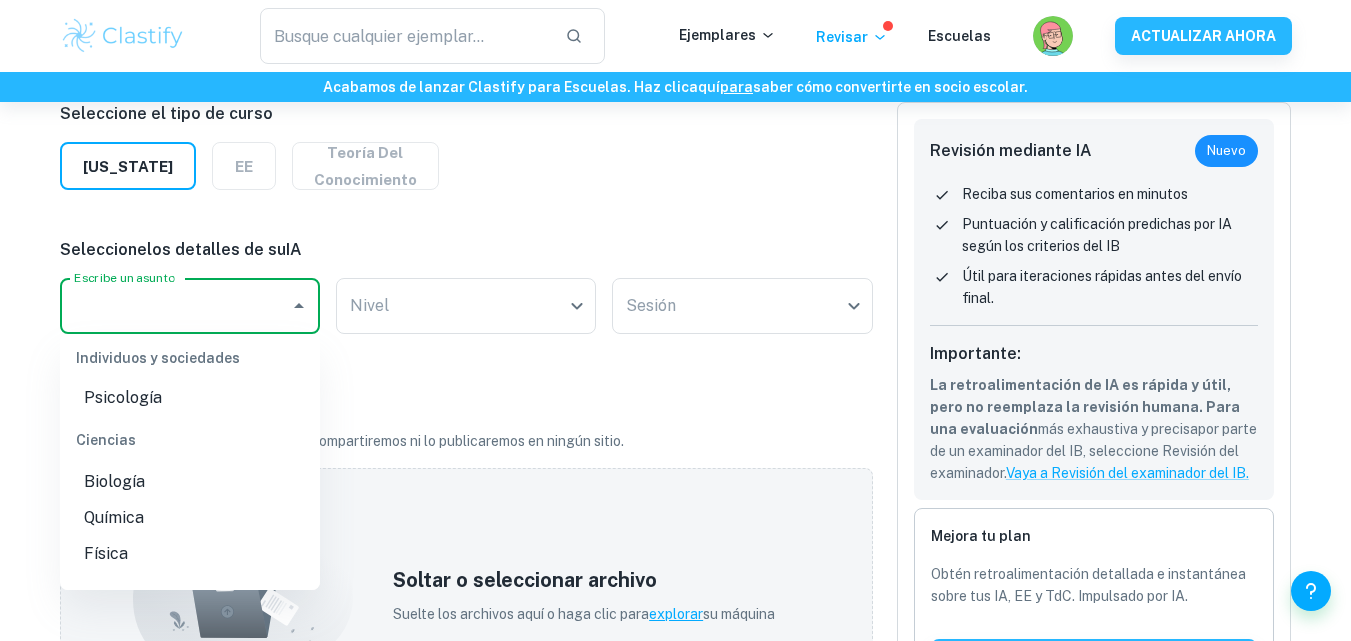 click on "Biología" at bounding box center [114, 481] 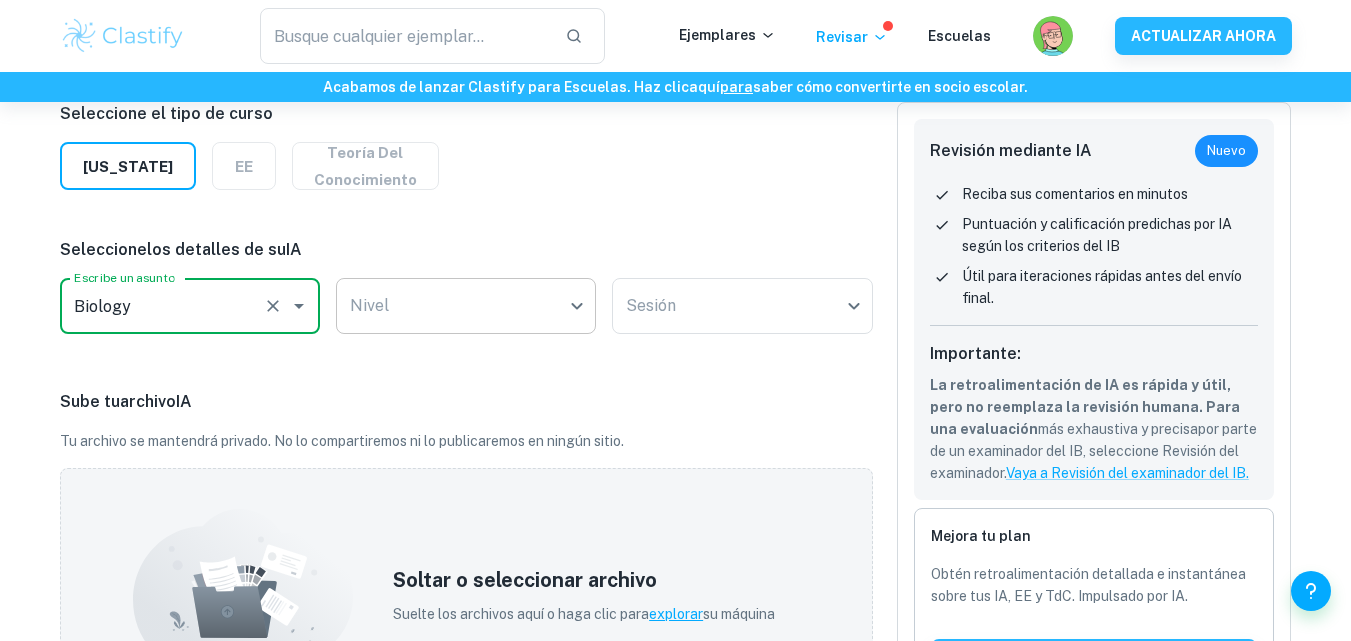 click on "Valoramos tu privacidad Utilizamos cookies para mejorar tu experiencia de navegación, mostrarte anuncios o contenido personalizados y analizar nuestro tráfico. Al hacer clic en "Aceptar todo", consientes el uso de cookies.  Política de cookies   Personalizar   Rechazar todo   Aceptar todo   Personalizar las preferencias de consentimiento   Utilizamos cookies para ayudarle a navegar eficientemente y realizar ciertas funciones. A continuación, encontrará información detallada sobre todas las cookies en cada categoría de consentimiento. Las cookies clasificadas como "Necesarias" se almacenan en su navegador, ya que son esenciales para habilitar las funcionalidades básicas del sitio.  Mostrar más Para obtener más información sobre cómo funcionan las cookies de terceros de Google y cómo manejan sus datos, consulte:  Política de privacidad de Google   Necesario Siempre activo Funcional Analítica Actuación Anuncio Sin categorizar Rechazar todo   Guardar mis preferencias   Aceptar todo ​ Revisar" at bounding box center (675, 150) 